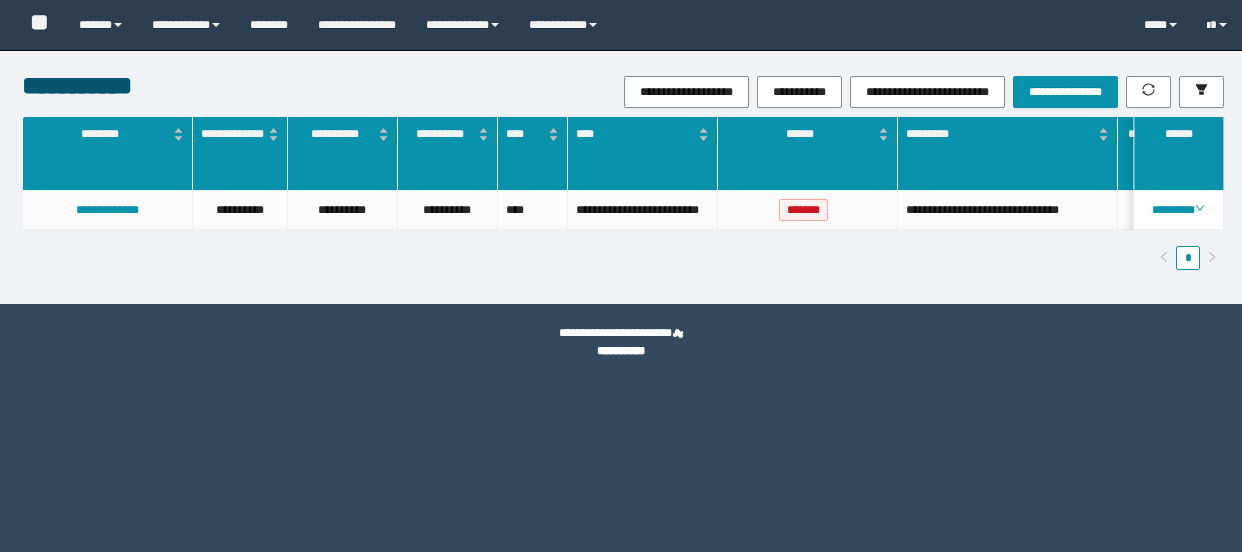 click on "******" at bounding box center [100, 25] 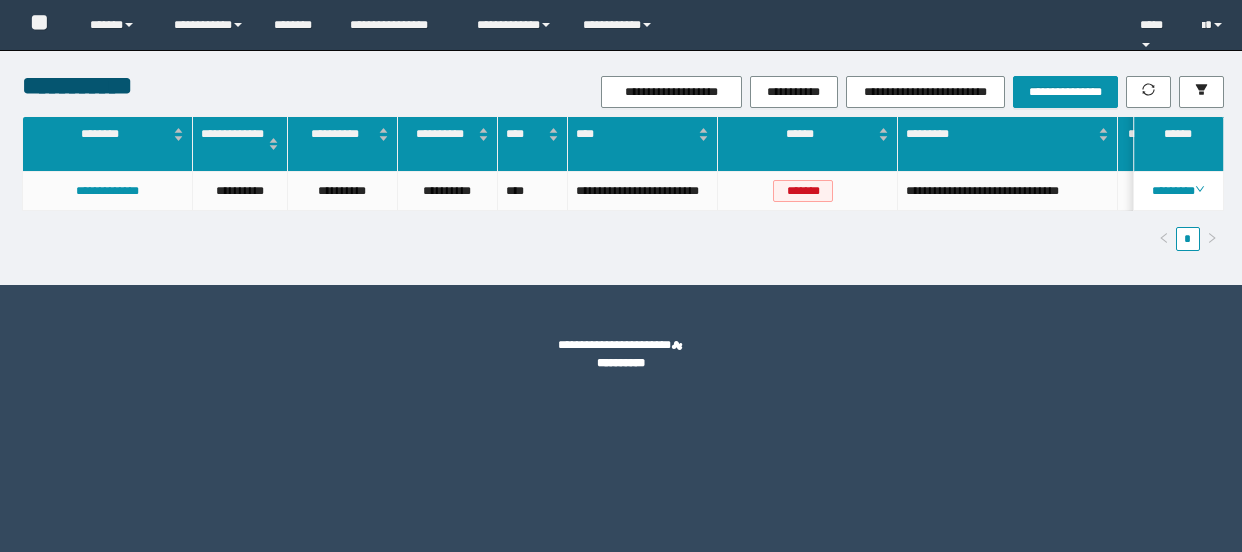 scroll, scrollTop: 0, scrollLeft: 0, axis: both 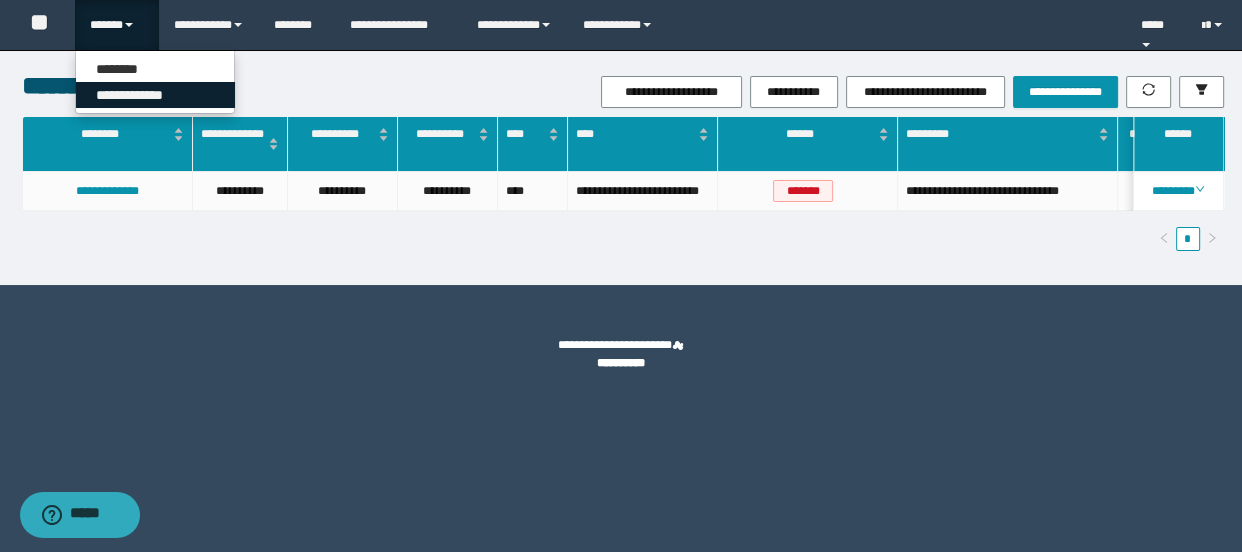 click on "**********" at bounding box center [155, 95] 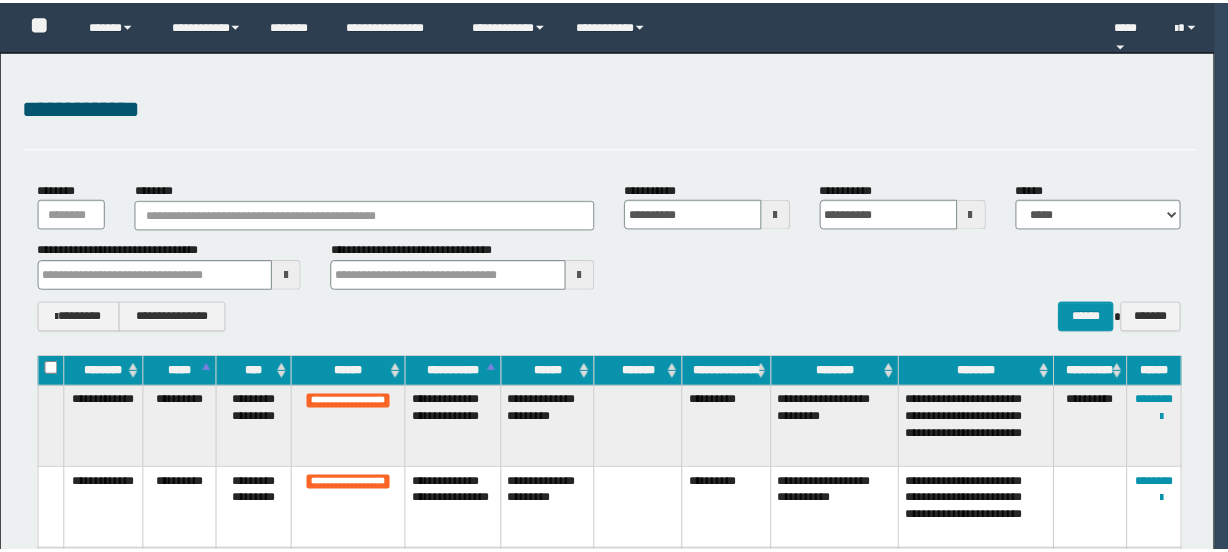 scroll, scrollTop: 0, scrollLeft: 0, axis: both 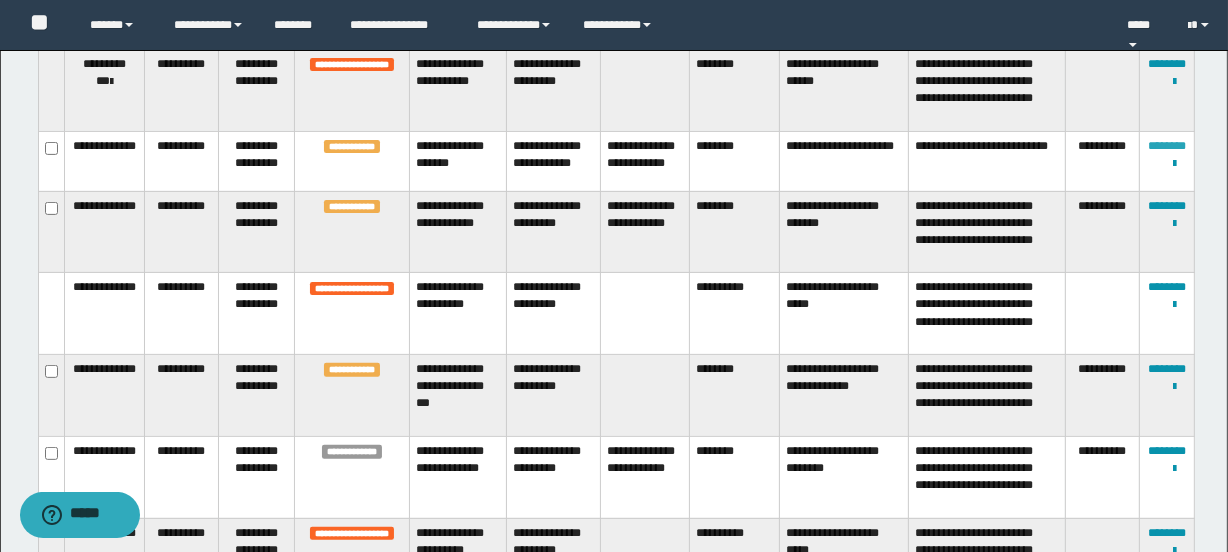 click on "********" at bounding box center (1167, 146) 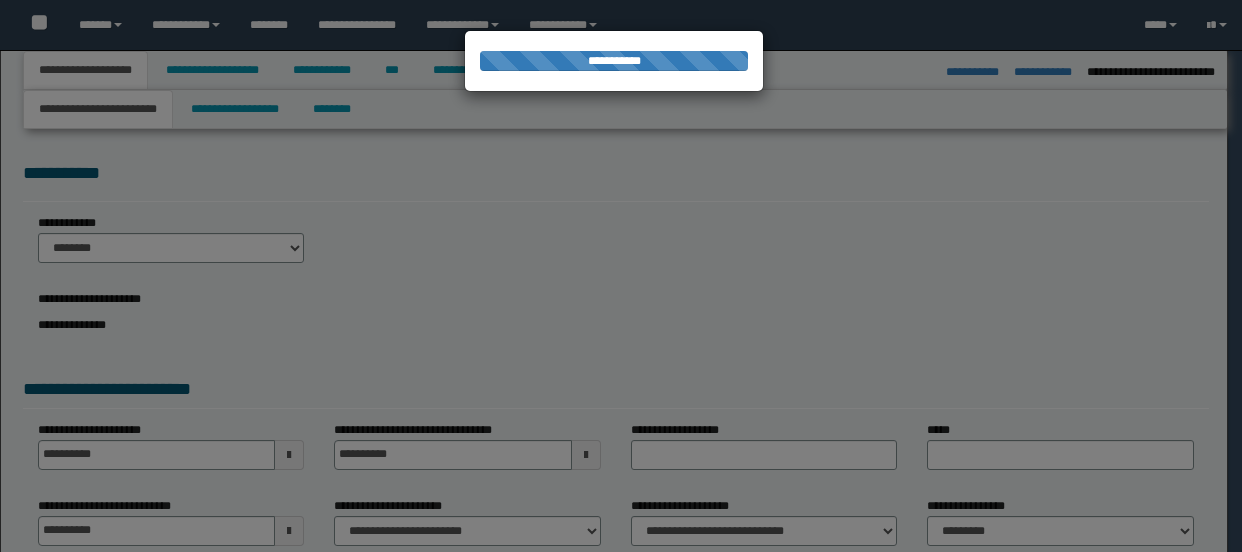 select on "*" 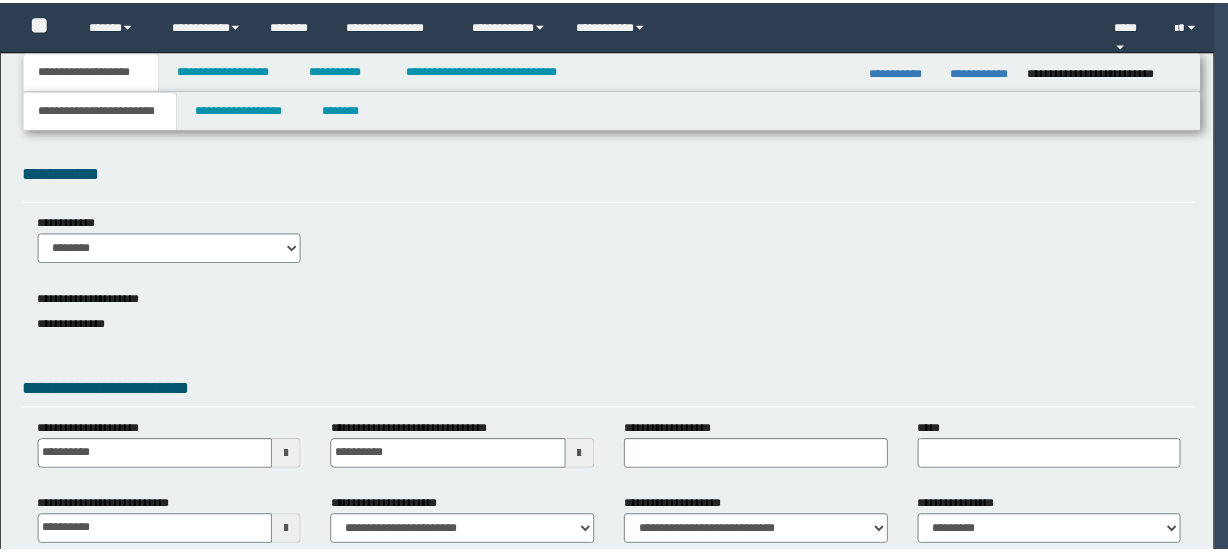 scroll, scrollTop: 0, scrollLeft: 0, axis: both 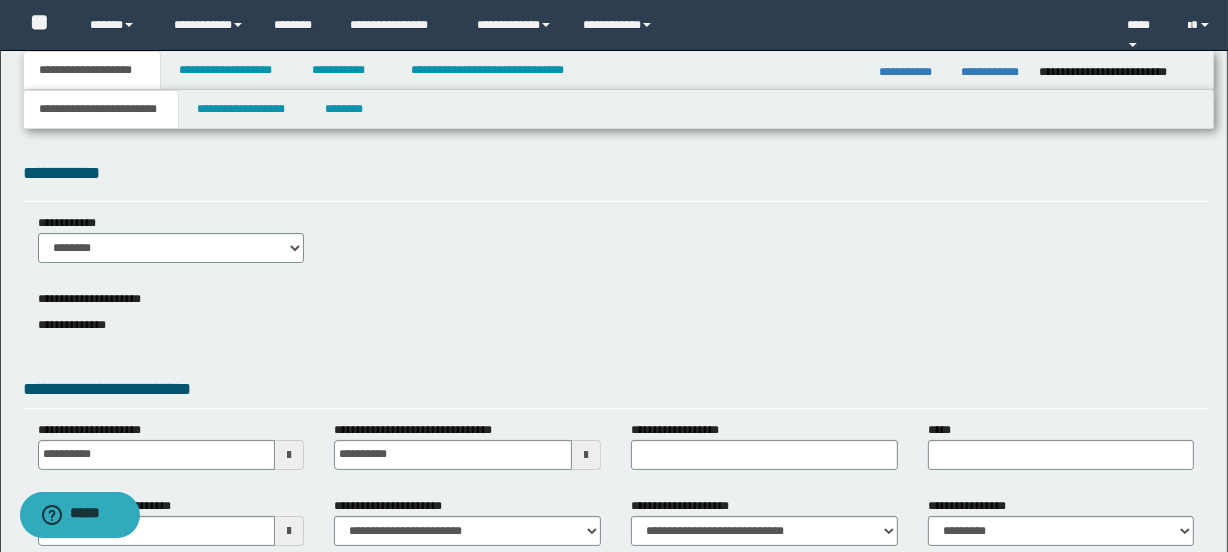 click on "**********" at bounding box center (912, 72) 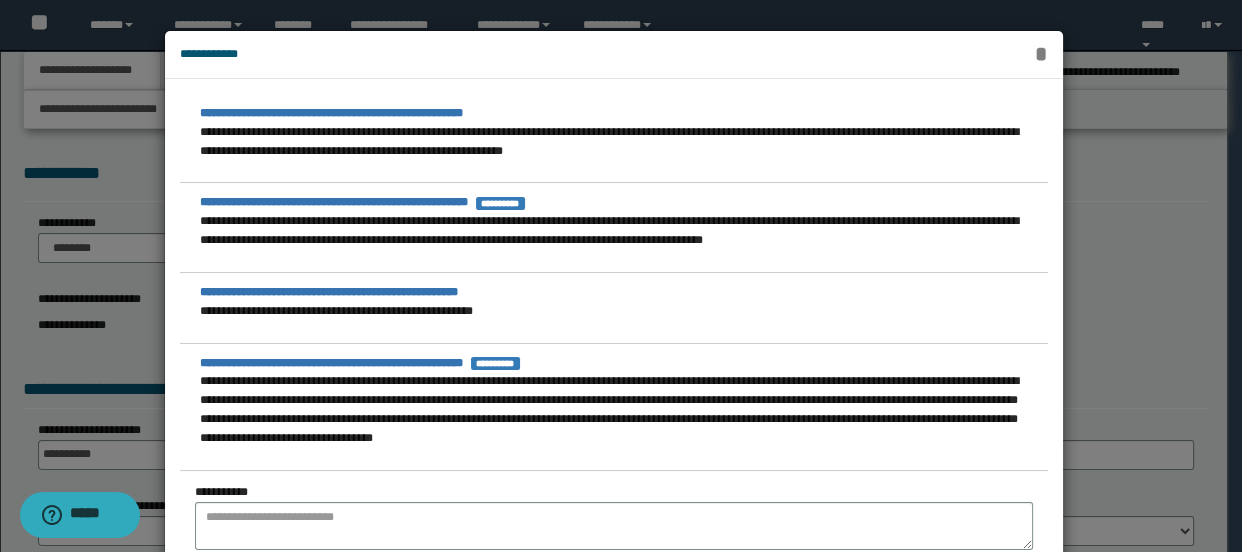 click on "*" at bounding box center (1040, 54) 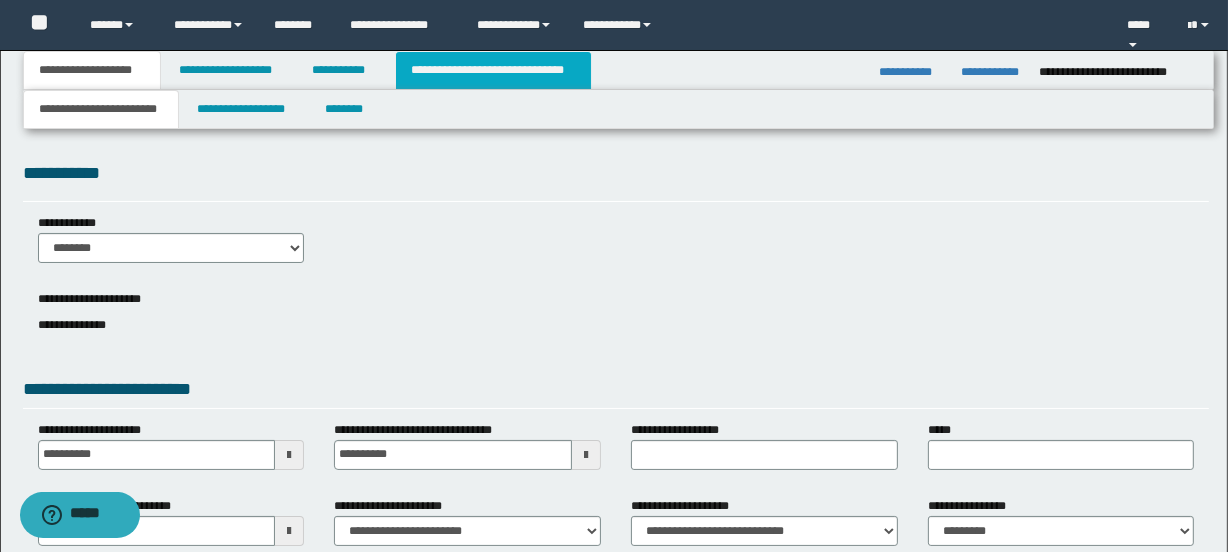 click on "**********" at bounding box center [493, 70] 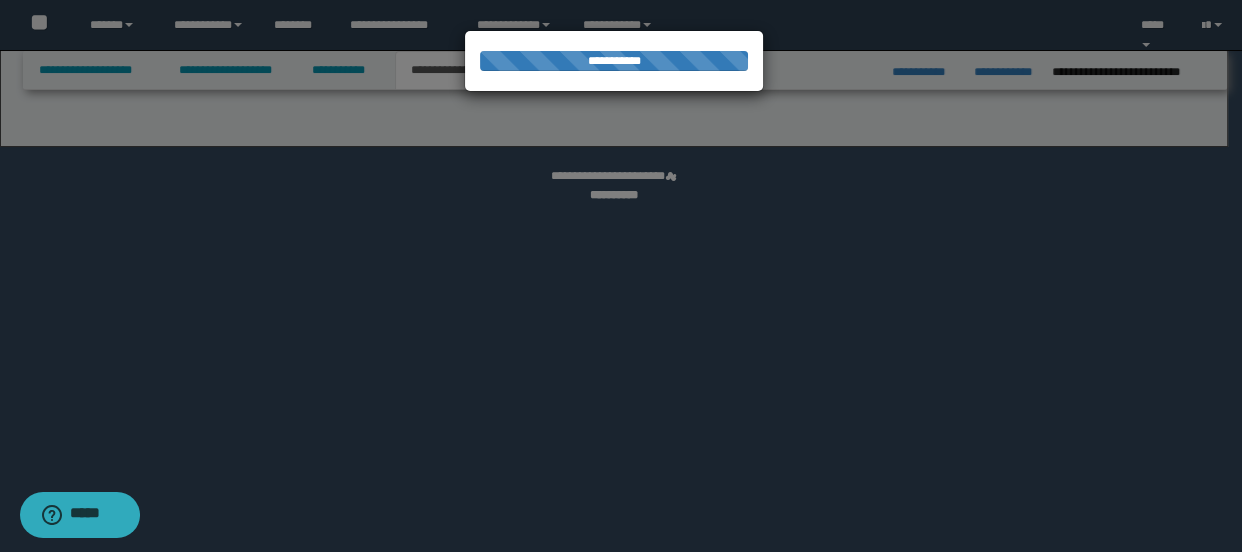 select on "*" 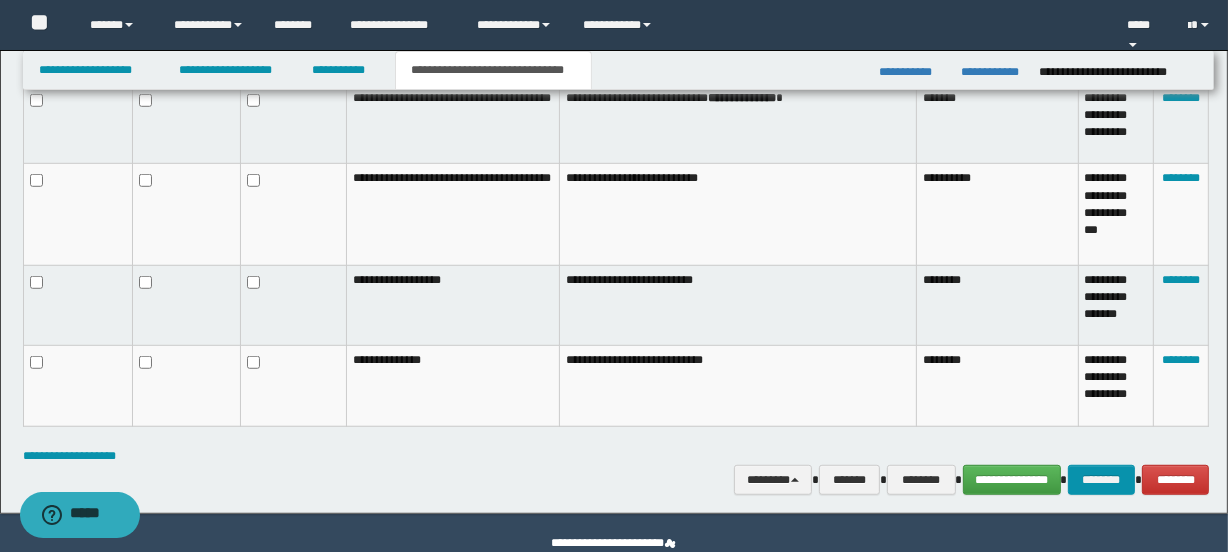 scroll, scrollTop: 1220, scrollLeft: 0, axis: vertical 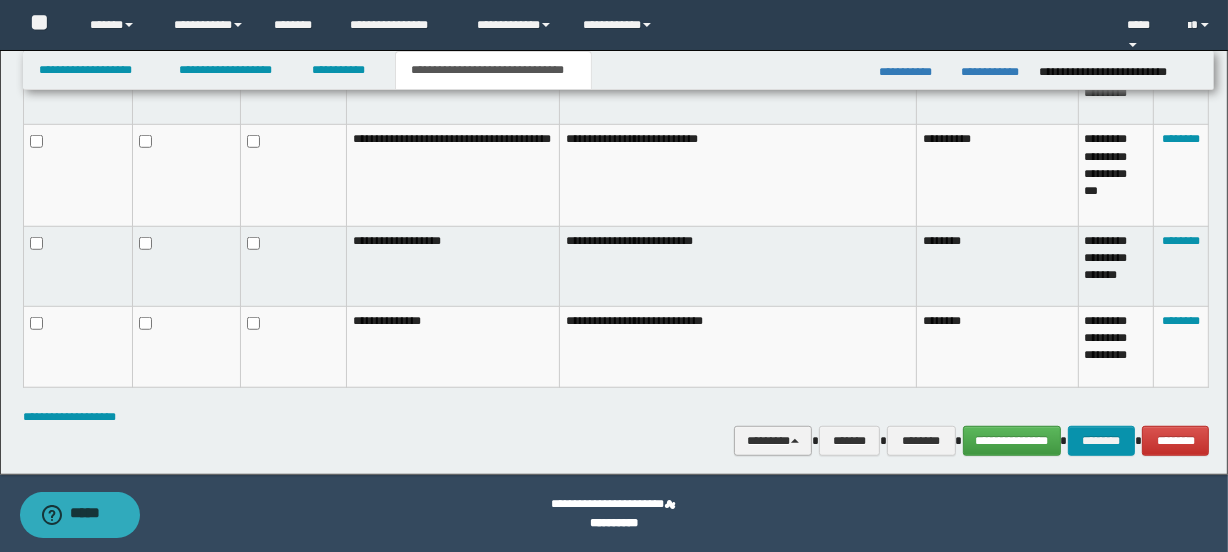 click on "********" at bounding box center (772, 441) 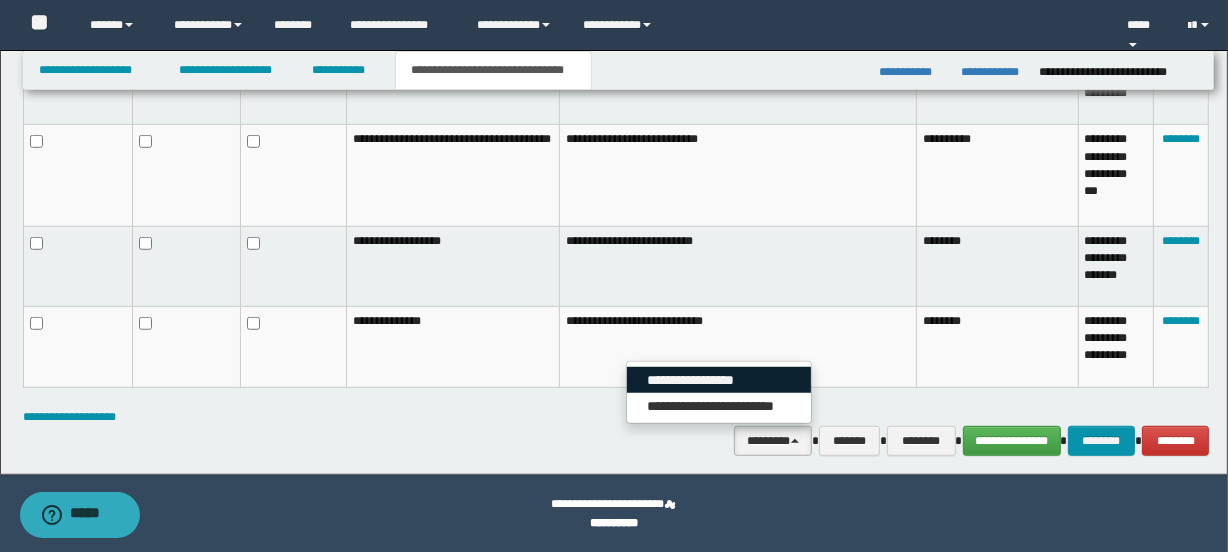 click on "**********" at bounding box center (719, 380) 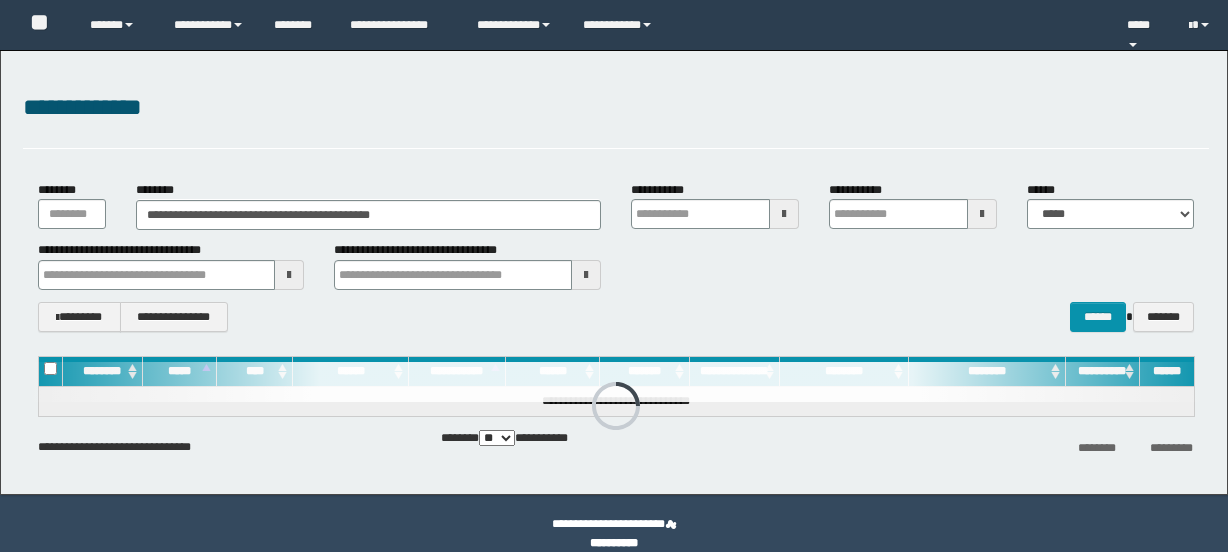 scroll, scrollTop: 21, scrollLeft: 0, axis: vertical 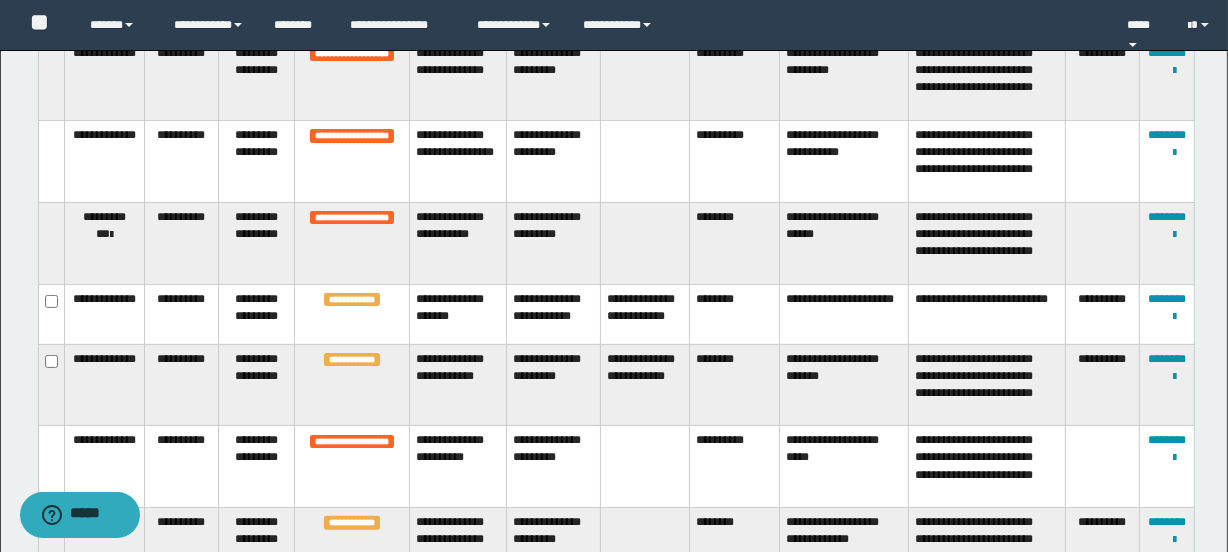 click on "**********" at bounding box center (1167, 385) 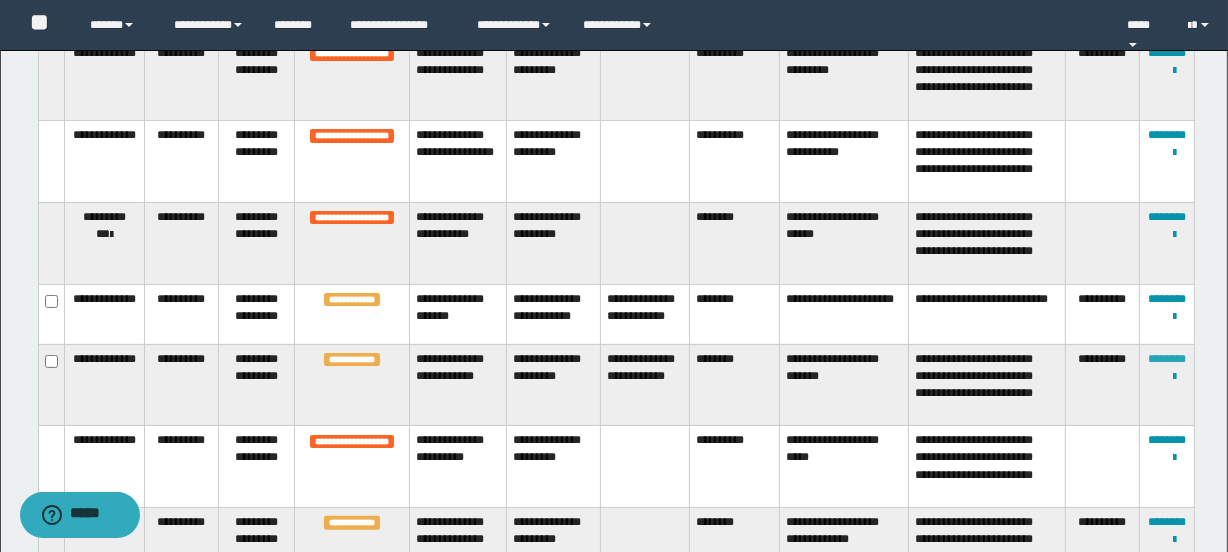 click on "********" at bounding box center [1167, 359] 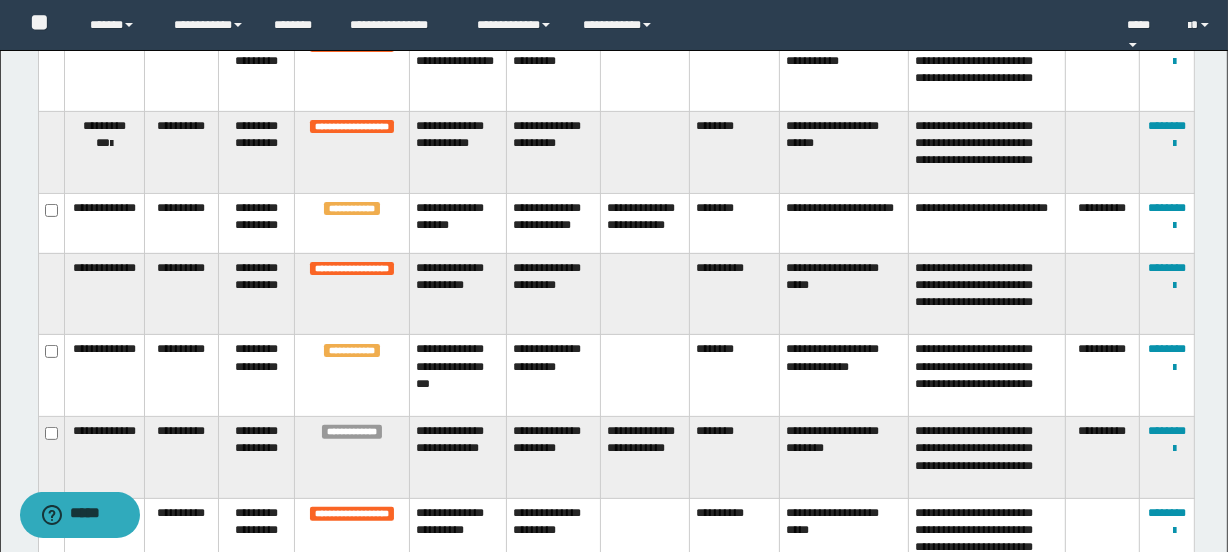 scroll, scrollTop: 620, scrollLeft: 0, axis: vertical 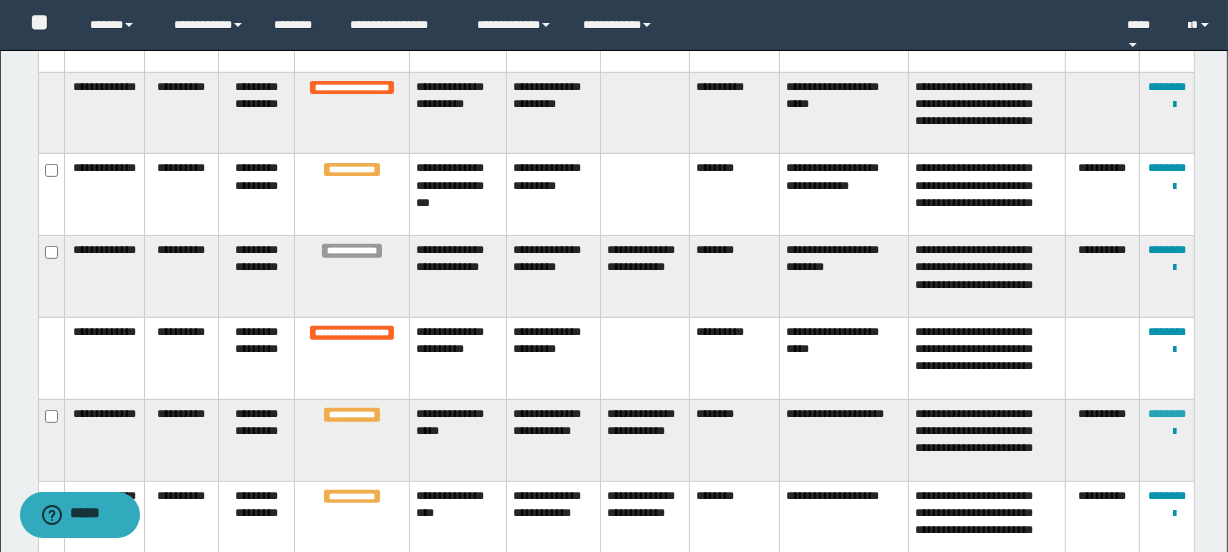 click on "********" at bounding box center [1167, 414] 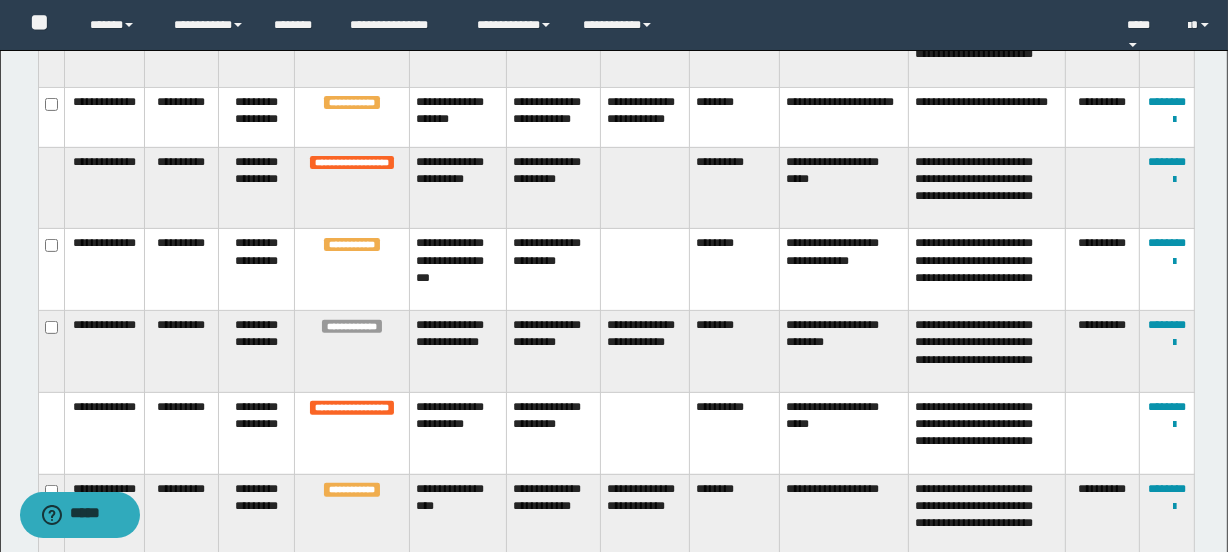 scroll, scrollTop: 818, scrollLeft: 0, axis: vertical 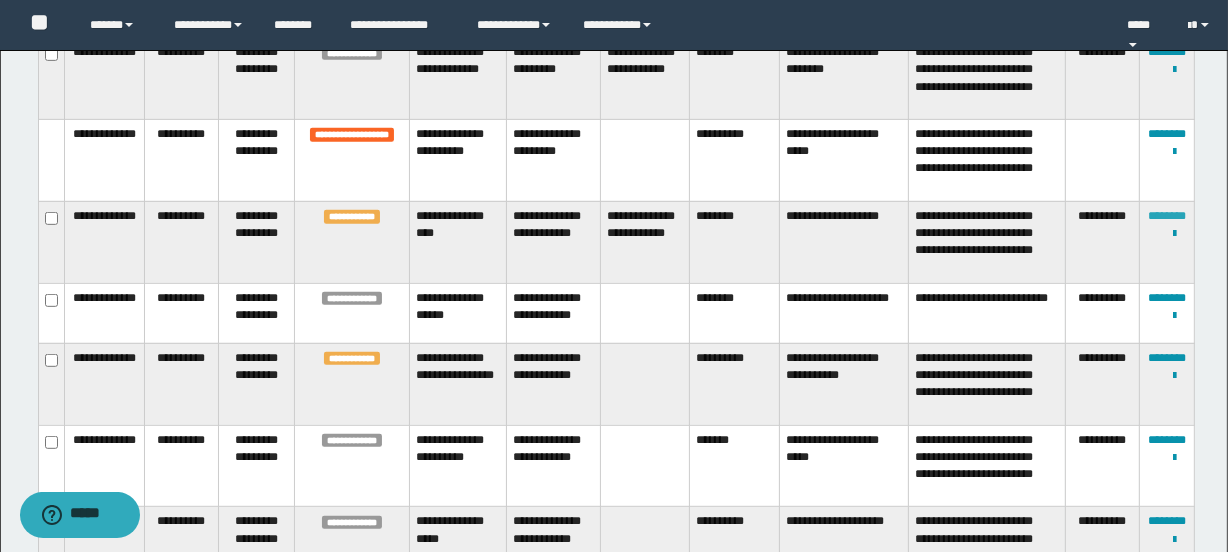 click on "********" at bounding box center (1167, 216) 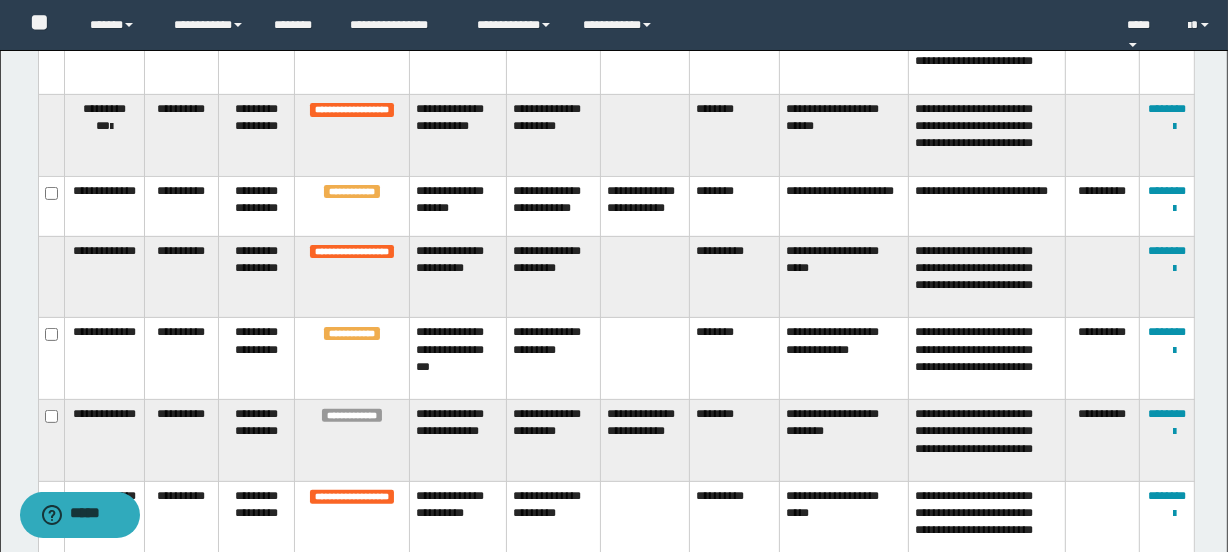 scroll, scrollTop: 729, scrollLeft: 0, axis: vertical 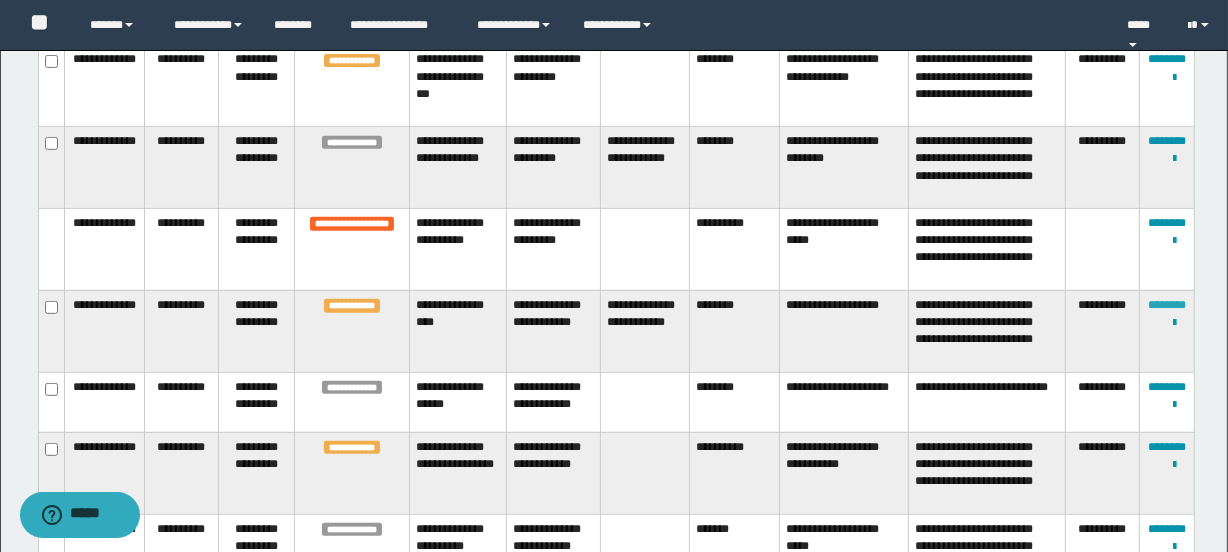 click on "********" at bounding box center (1167, 305) 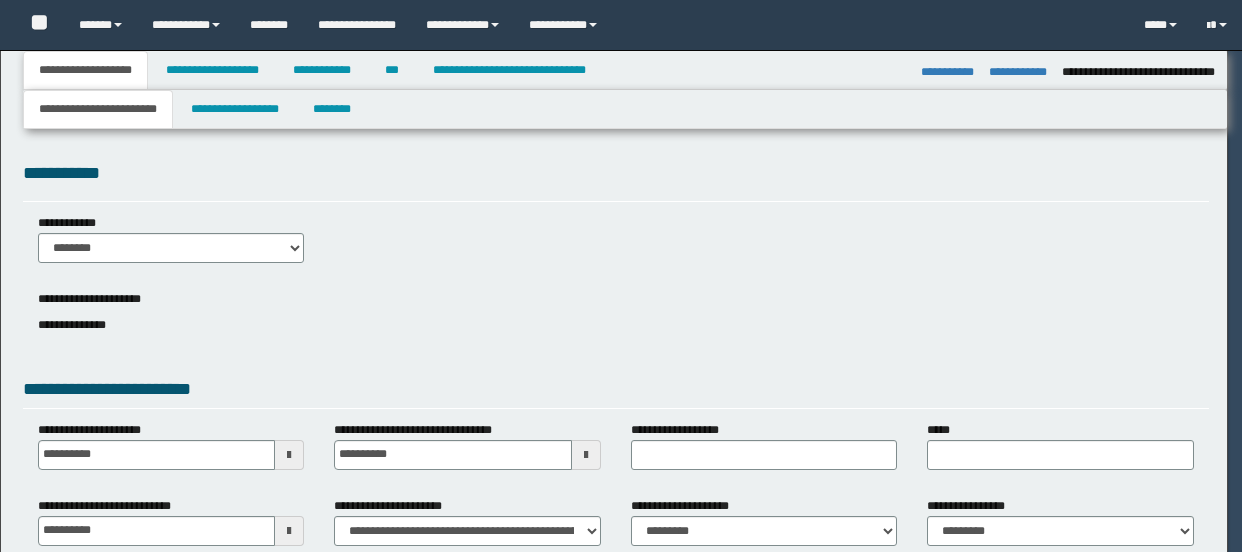 select on "*" 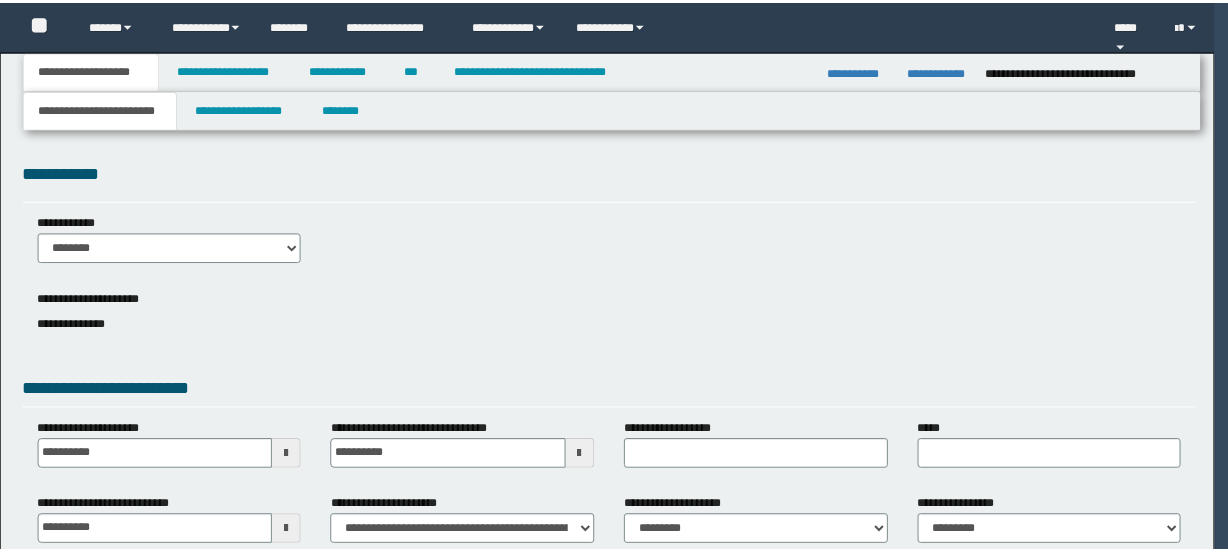 scroll, scrollTop: 0, scrollLeft: 0, axis: both 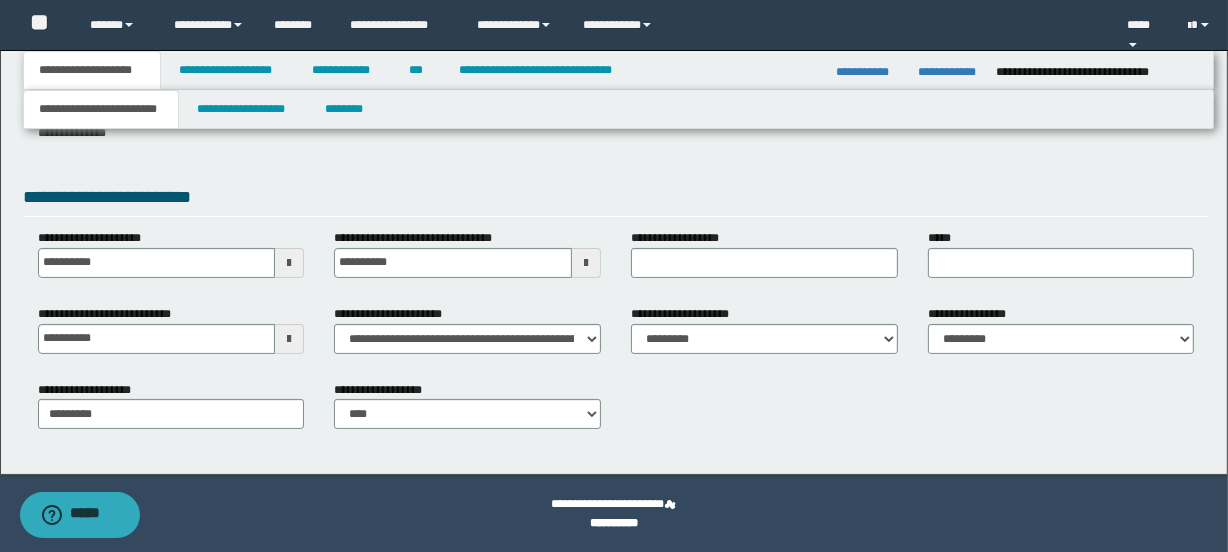 click on "**********" at bounding box center (869, 72) 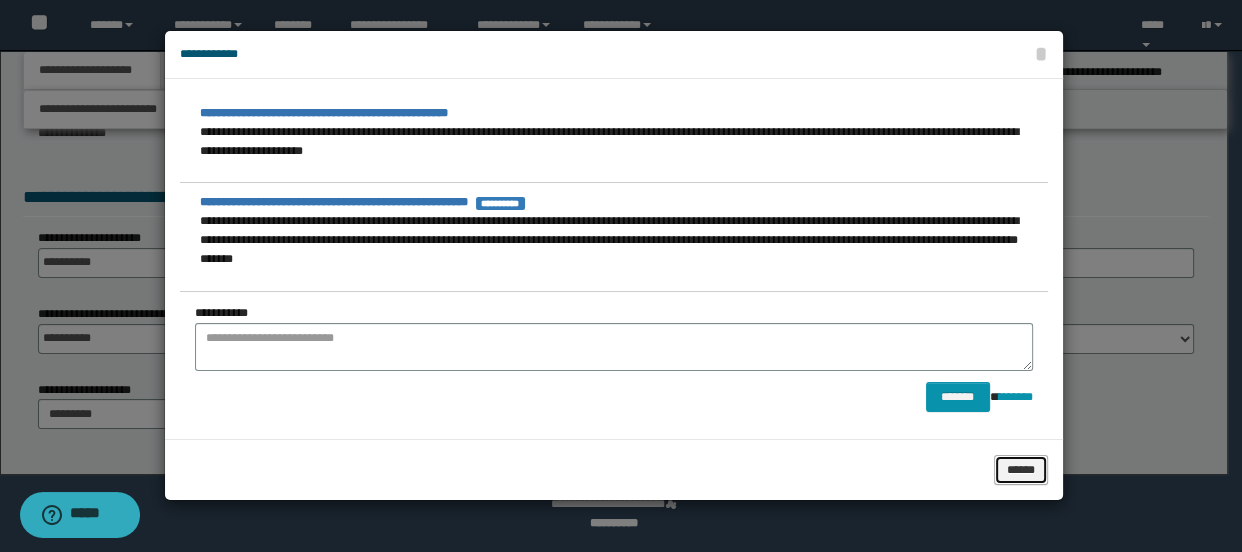 click on "******" at bounding box center (1021, 470) 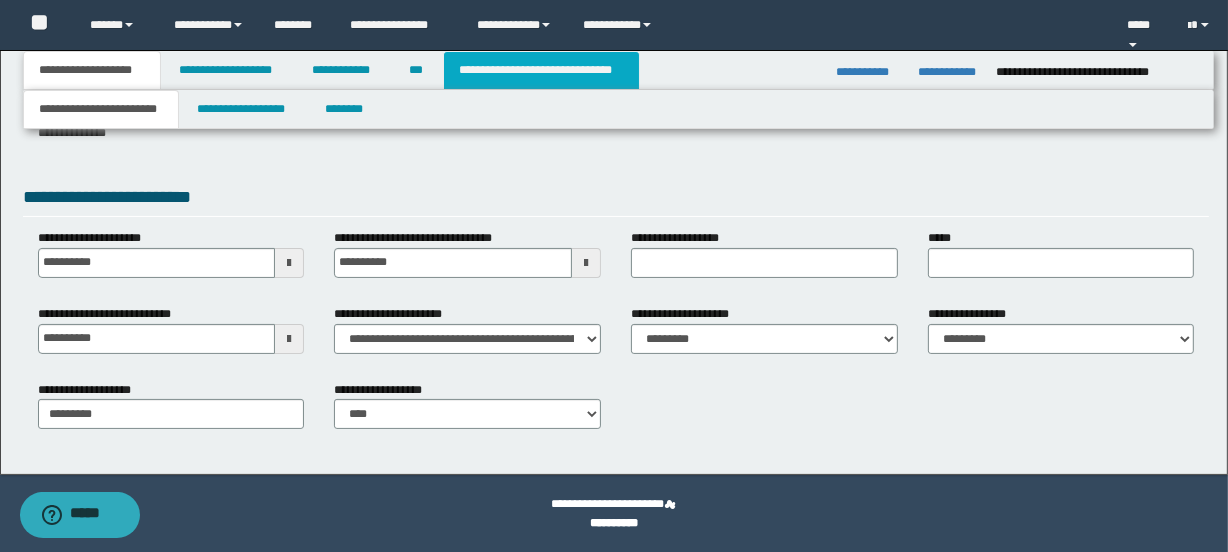 click on "**********" at bounding box center [541, 70] 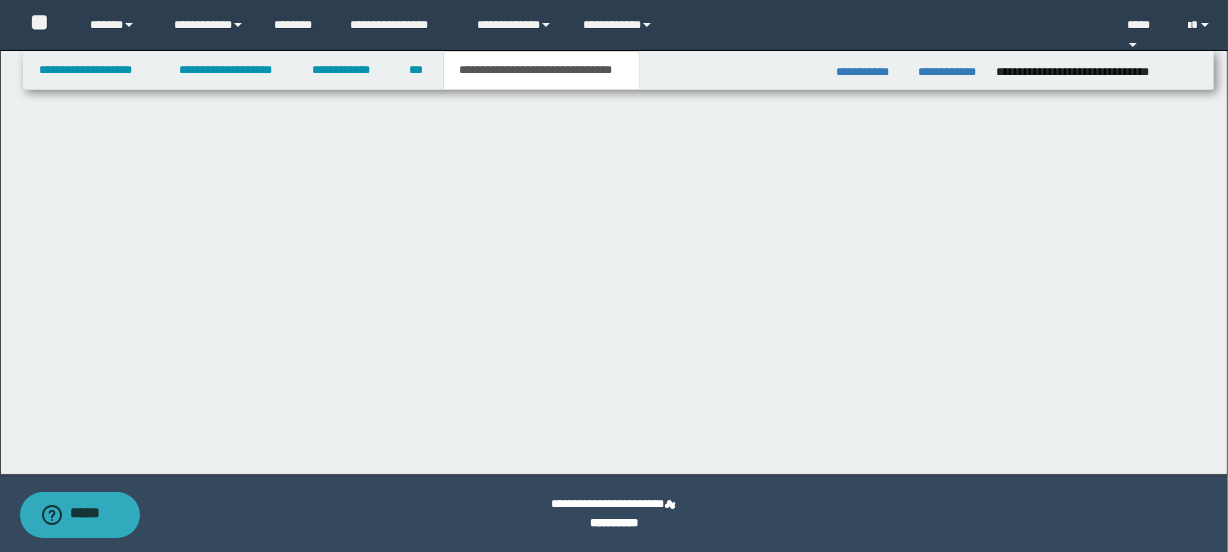 scroll, scrollTop: 0, scrollLeft: 0, axis: both 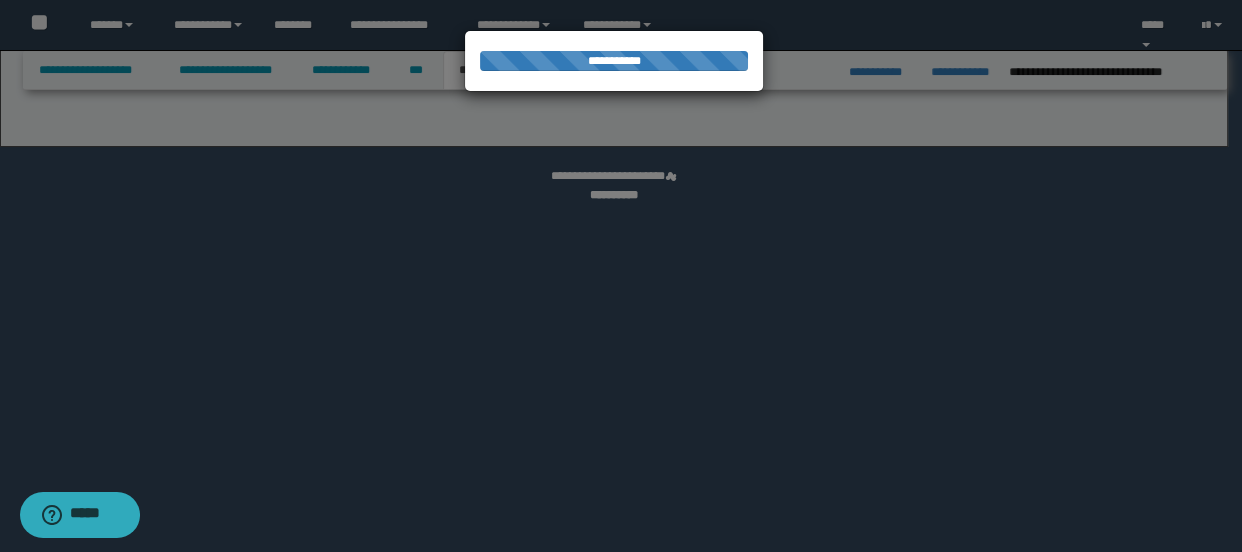 select on "*" 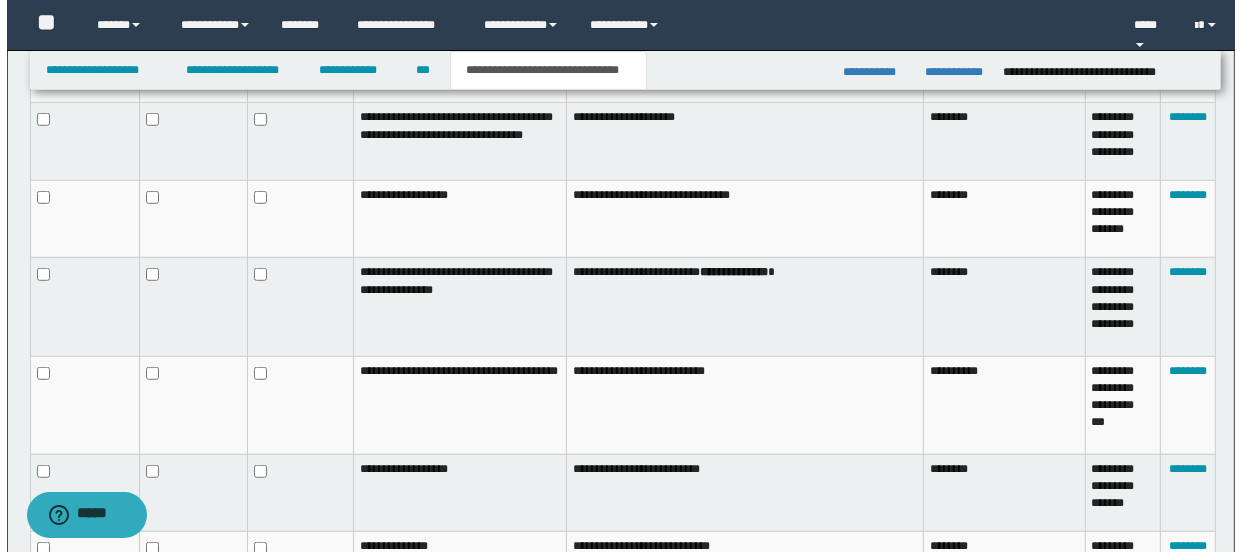 scroll, scrollTop: 1404, scrollLeft: 0, axis: vertical 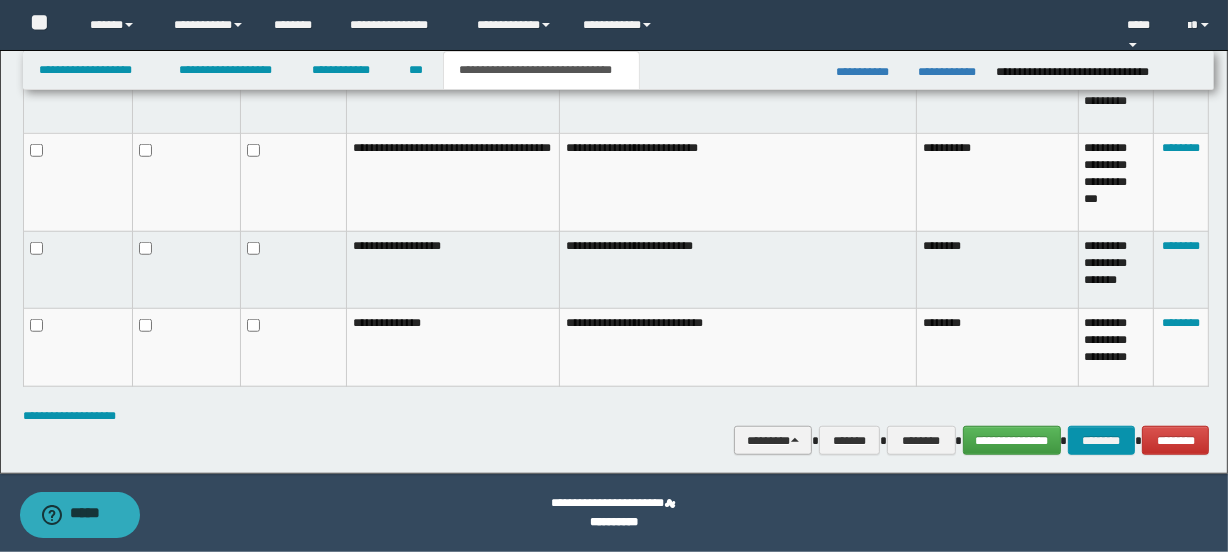 click on "********" at bounding box center [772, 441] 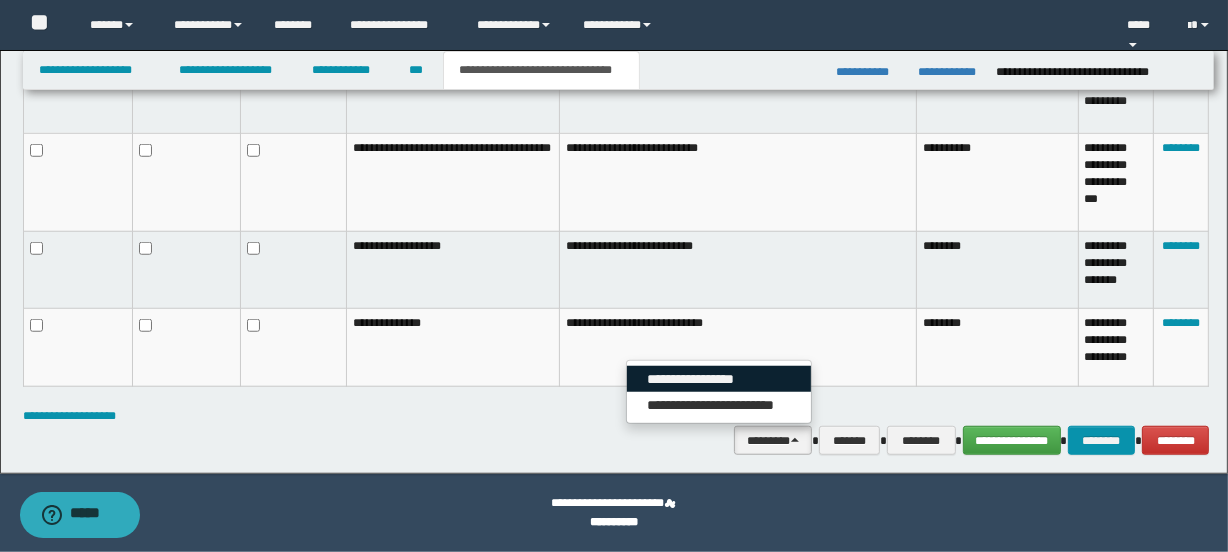 click on "**********" at bounding box center (719, 379) 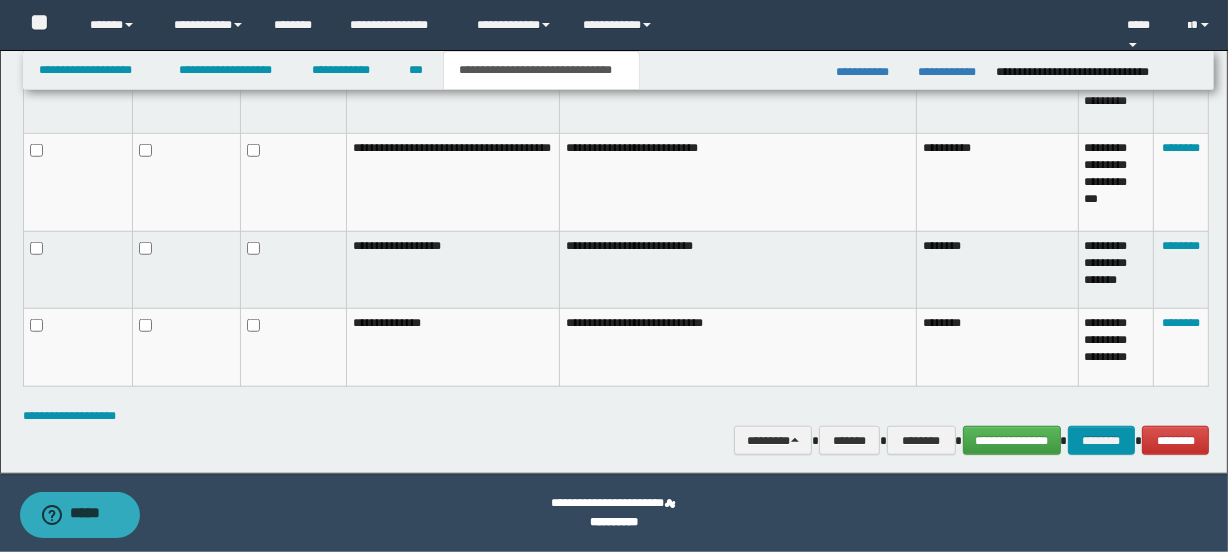 drag, startPoint x: 1053, startPoint y: 404, endPoint x: 1076, endPoint y: 412, distance: 24.351591 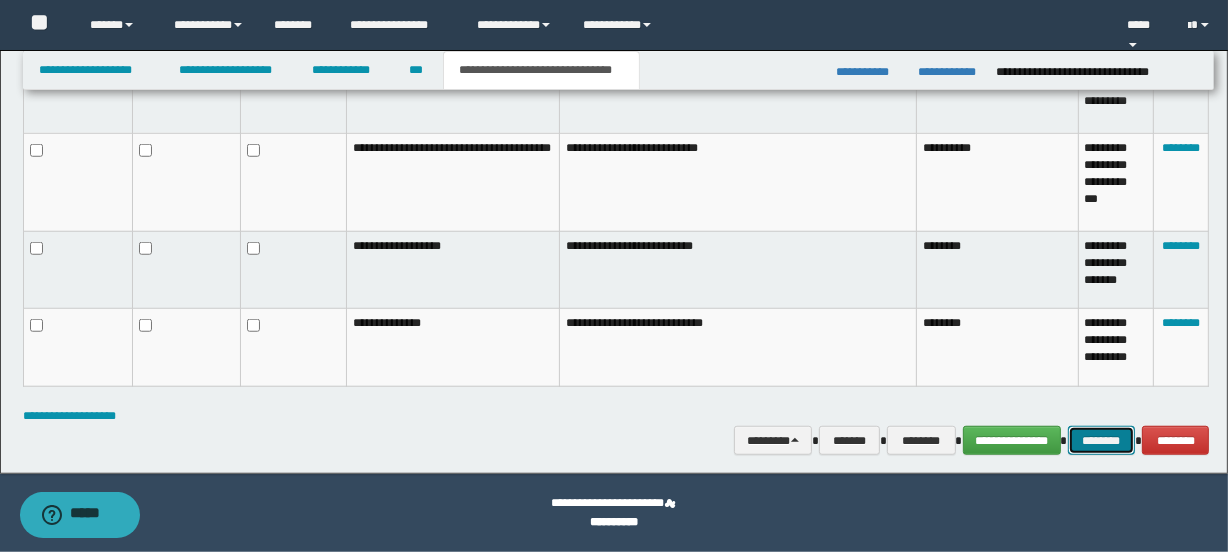 click on "********" at bounding box center (1102, 441) 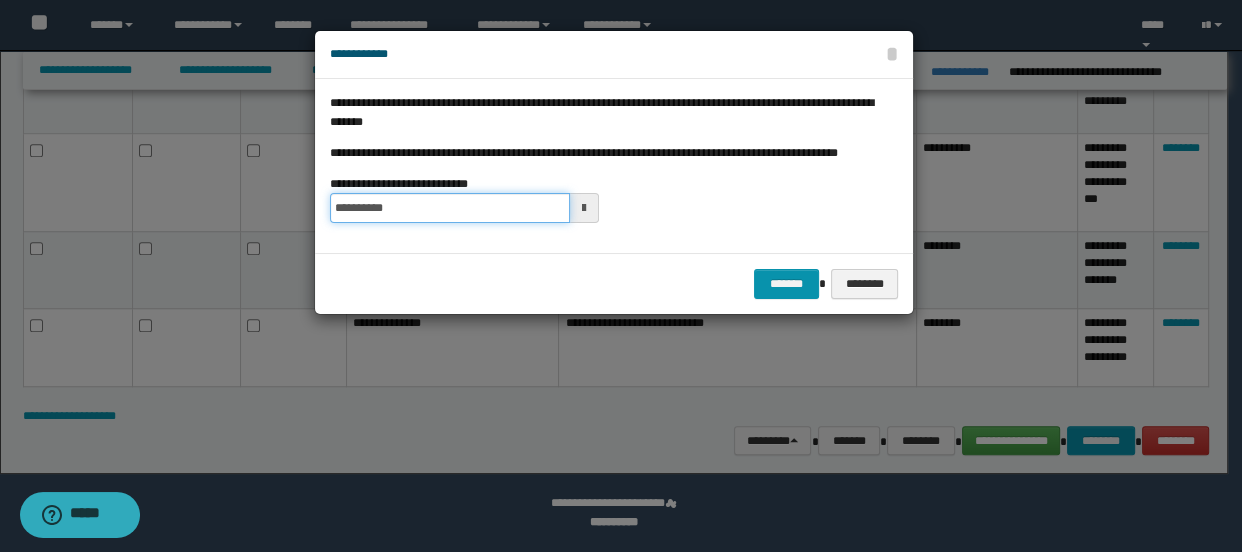 click on "**********" at bounding box center [450, 208] 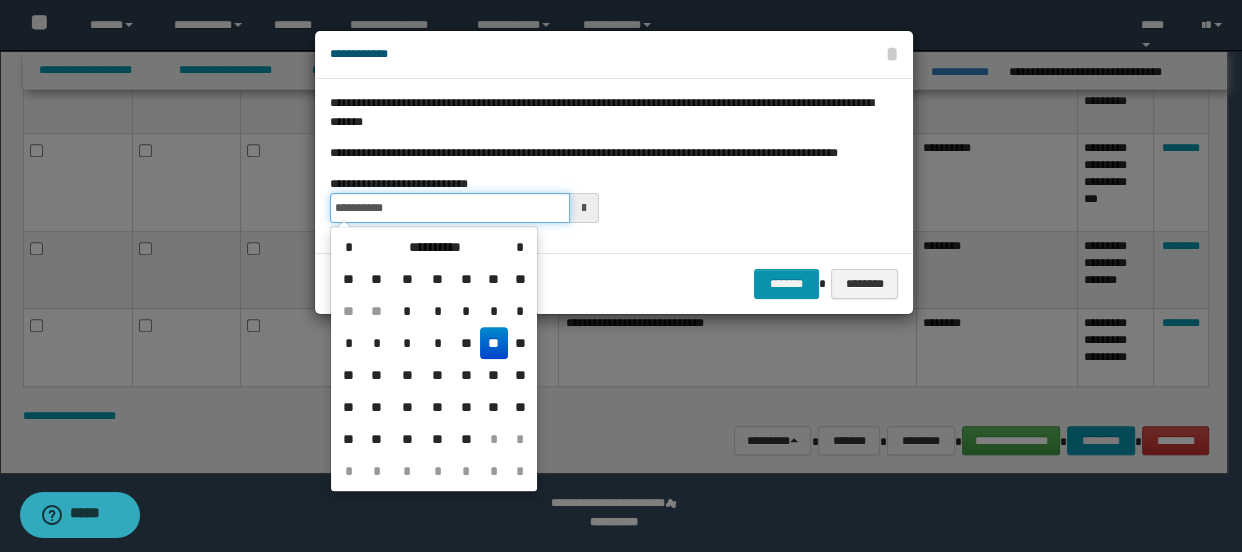 type on "**********" 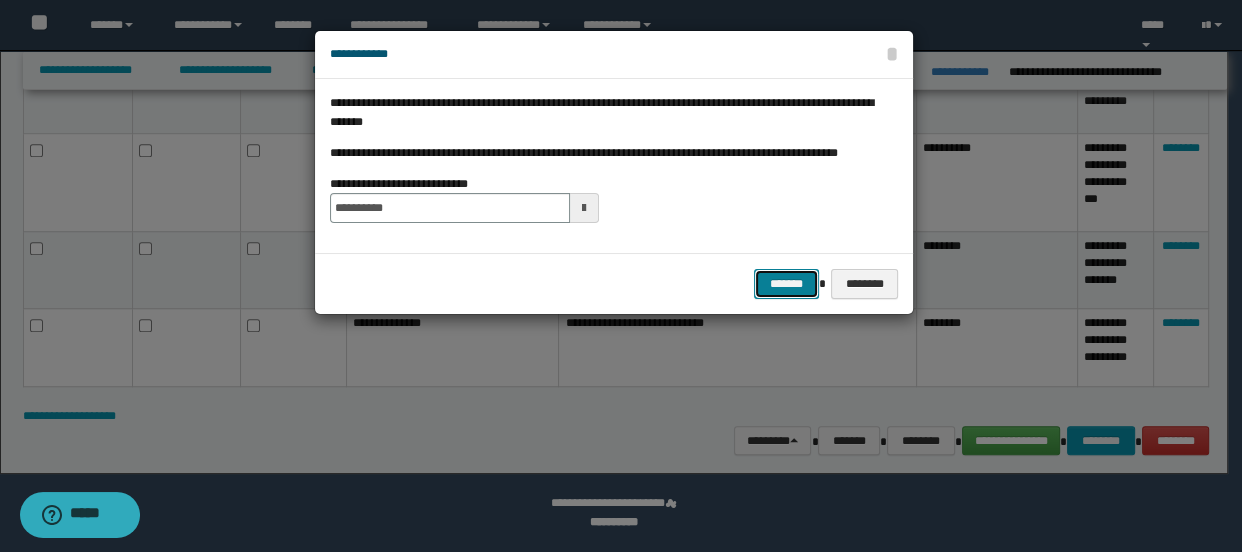 click on "*******" at bounding box center [786, 284] 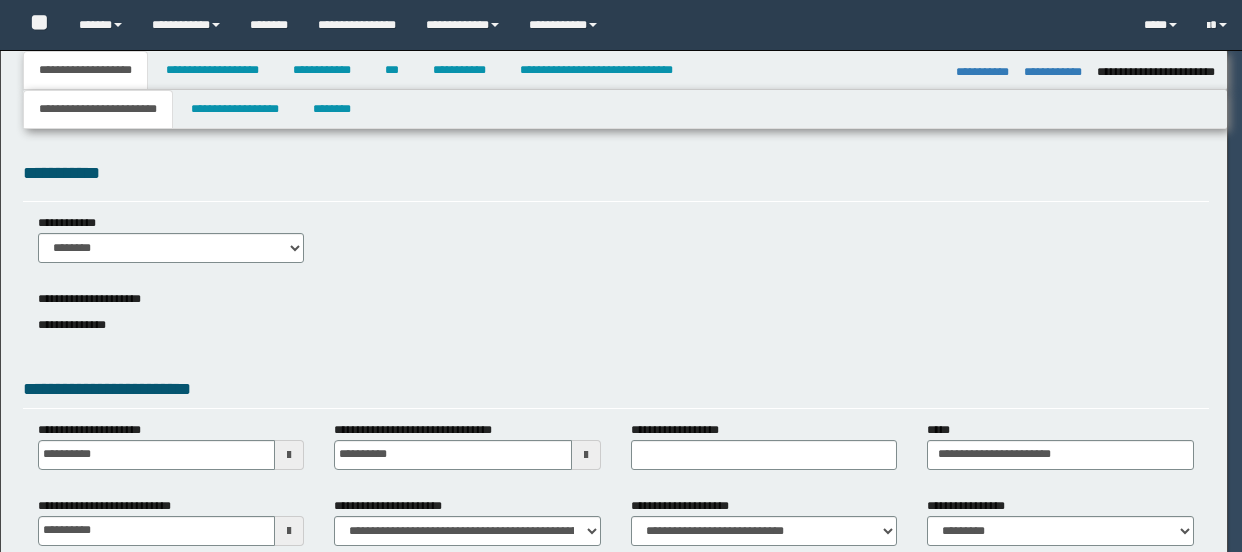 select on "*" 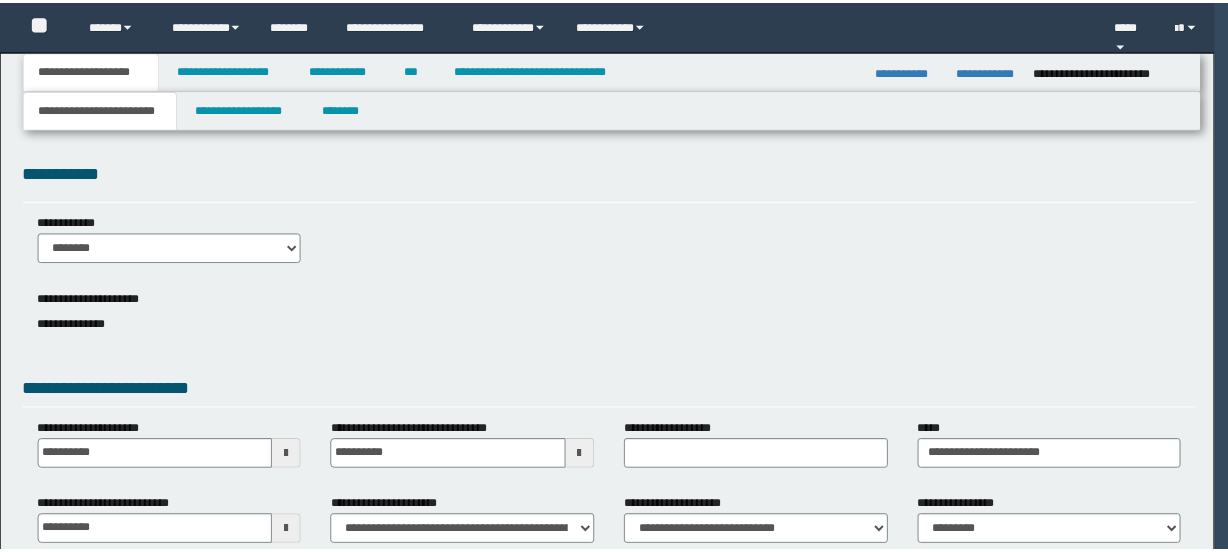 scroll, scrollTop: 0, scrollLeft: 0, axis: both 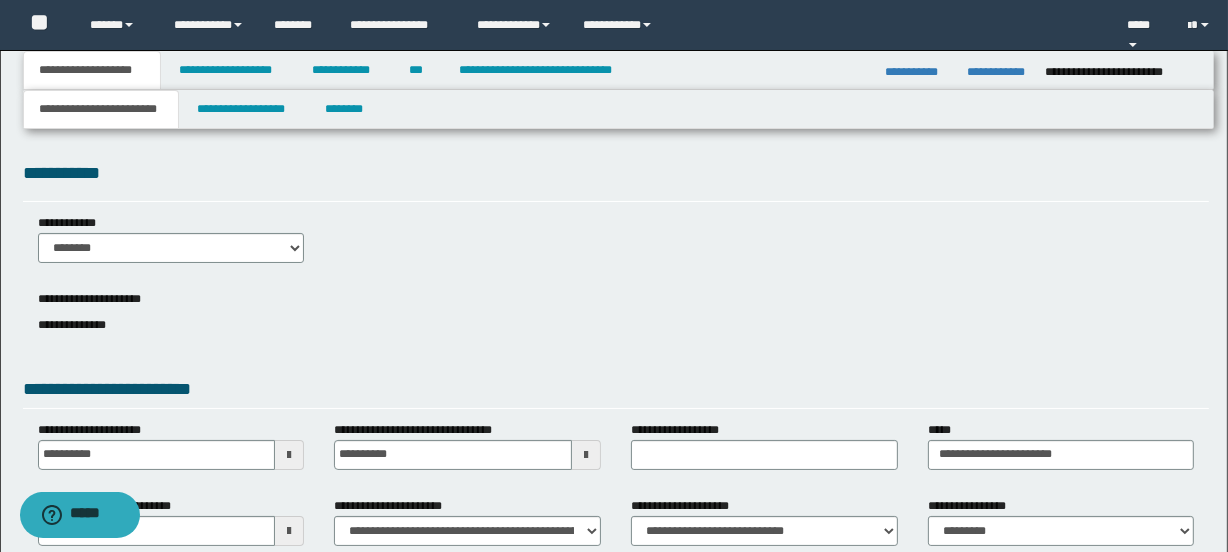 click on "**********" at bounding box center [918, 72] 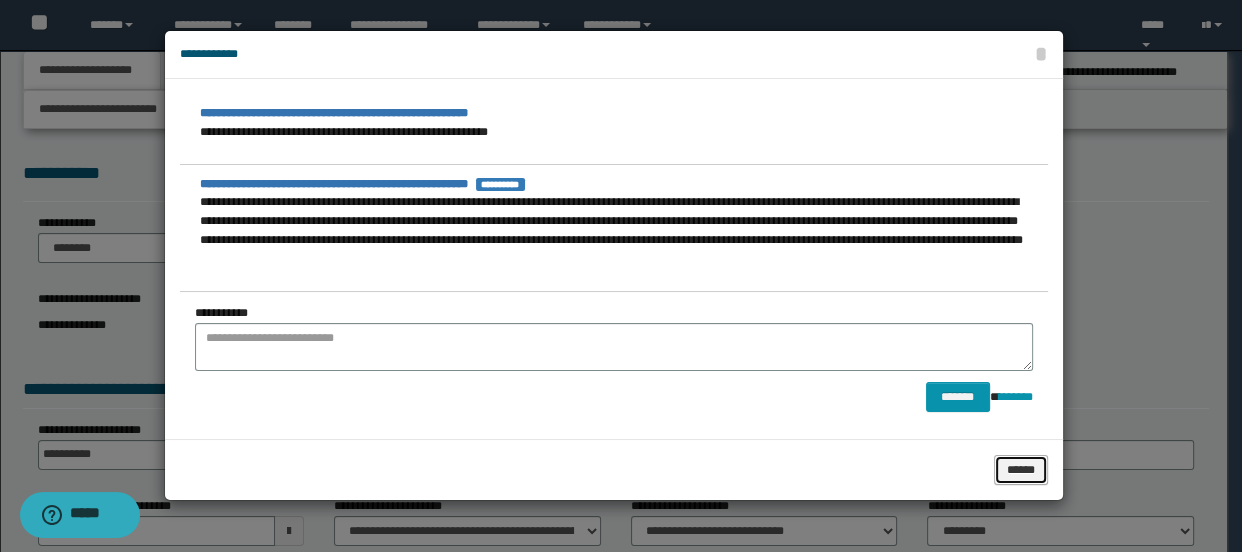 click on "******" at bounding box center [1021, 470] 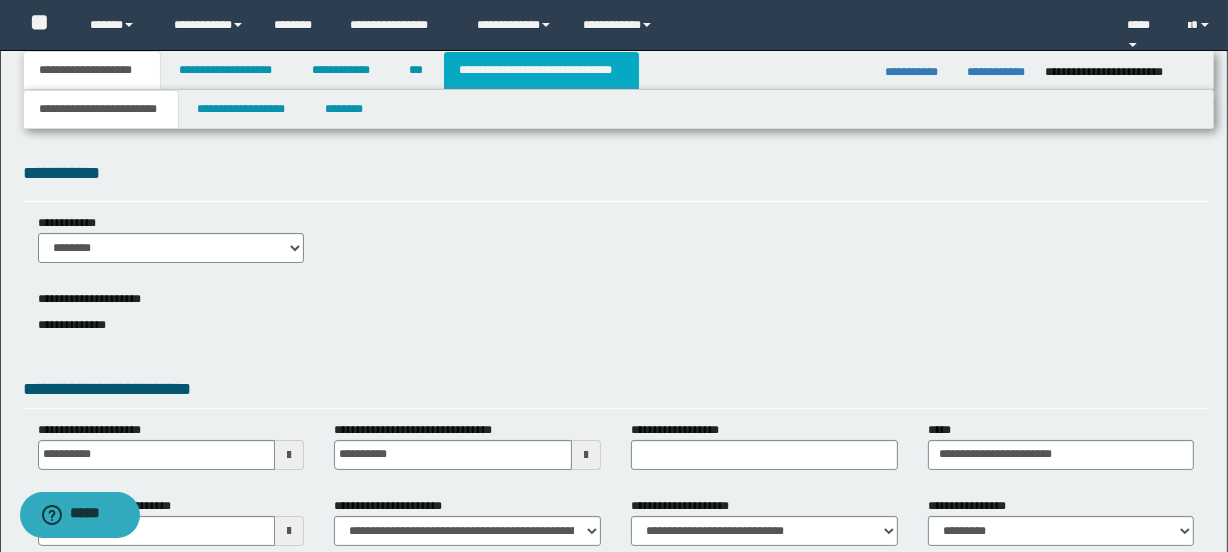 click on "**********" at bounding box center (541, 70) 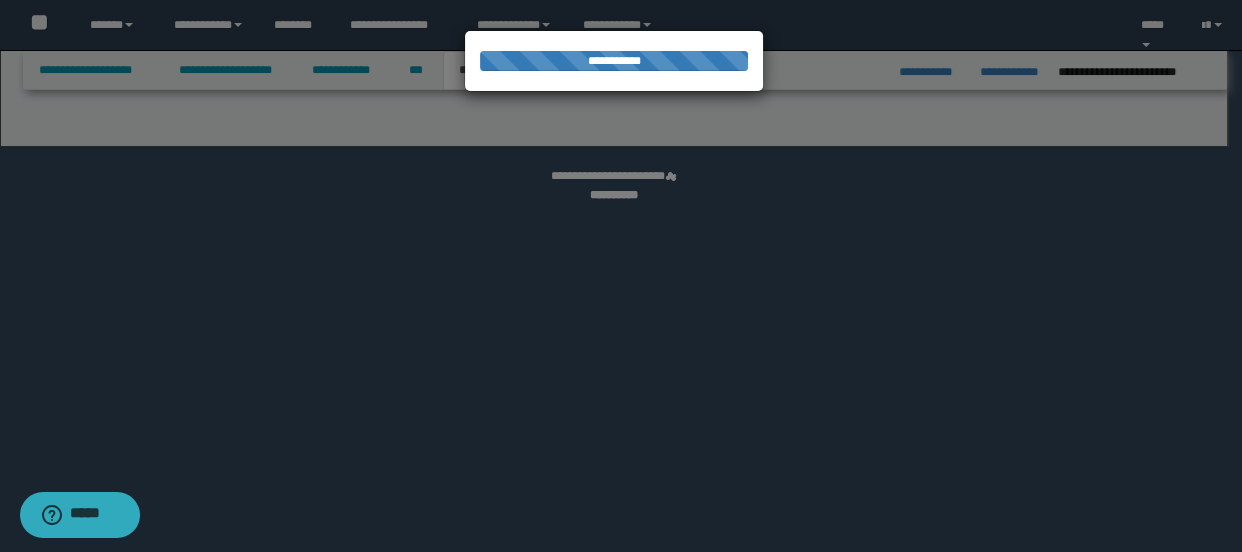 select on "*" 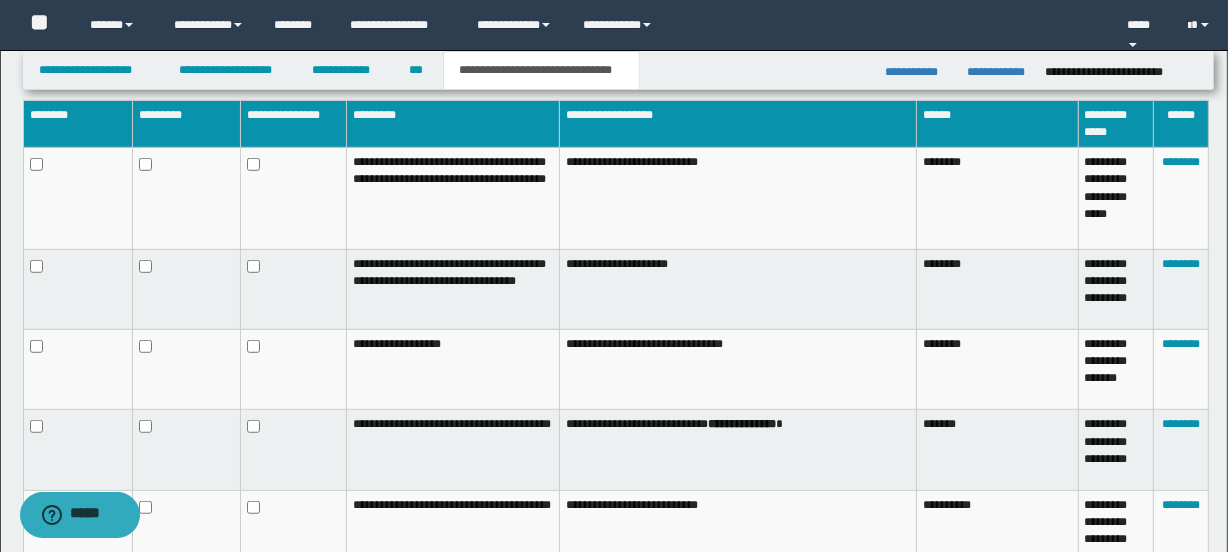scroll, scrollTop: 1454, scrollLeft: 0, axis: vertical 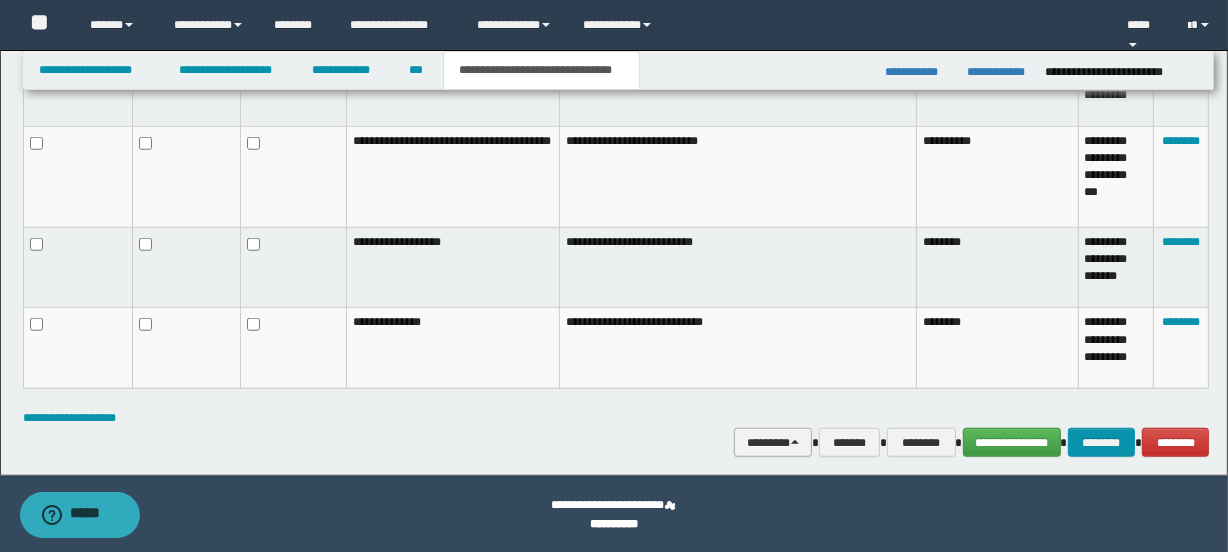 click on "********" at bounding box center [772, 443] 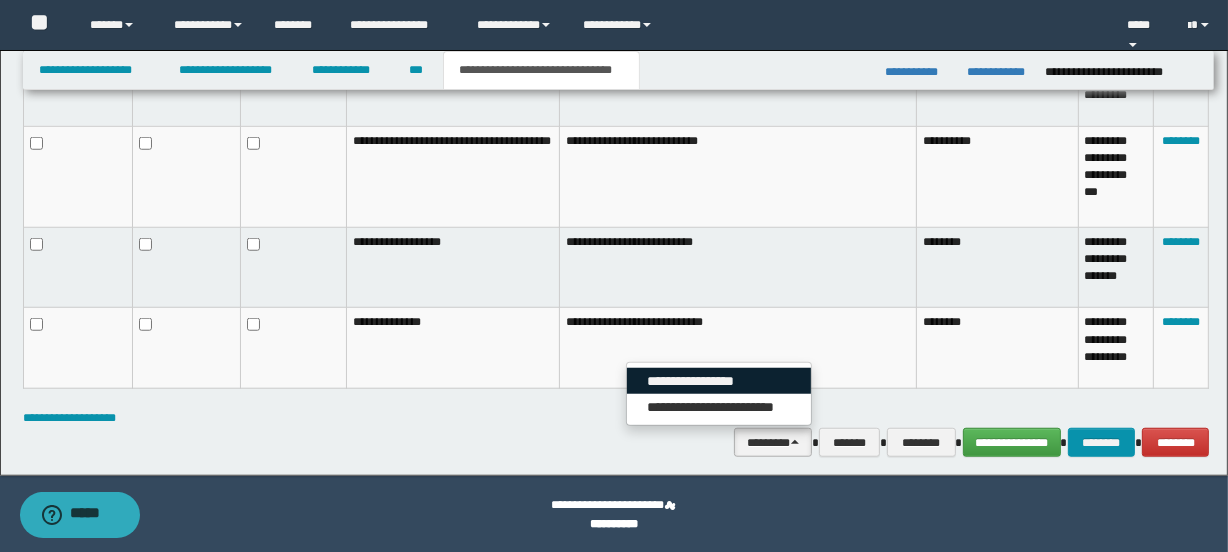 click on "**********" at bounding box center (719, 381) 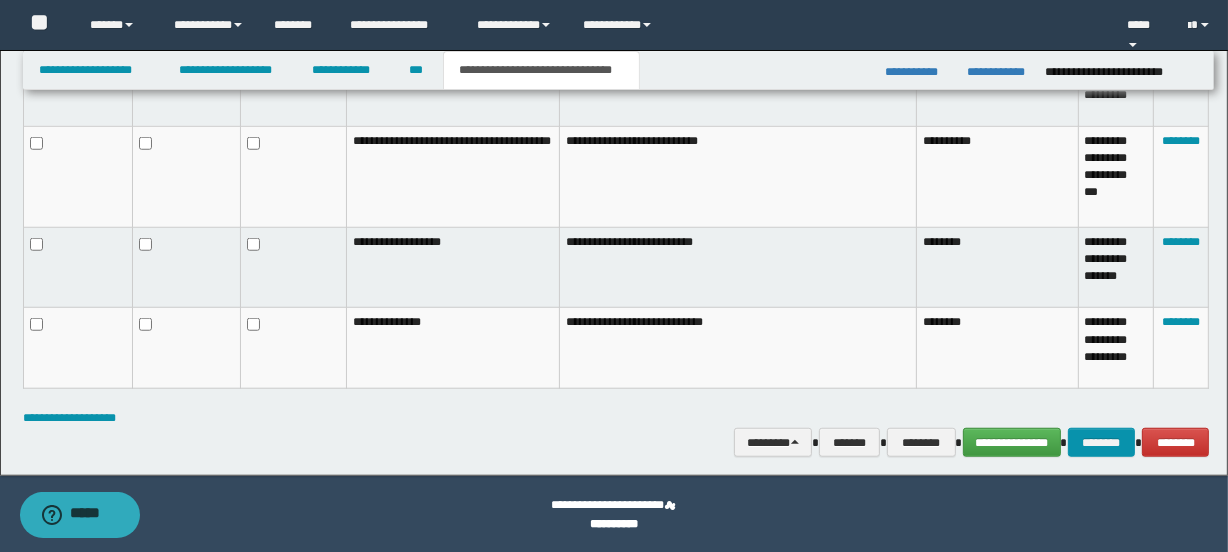 click on "**********" at bounding box center [616, 443] 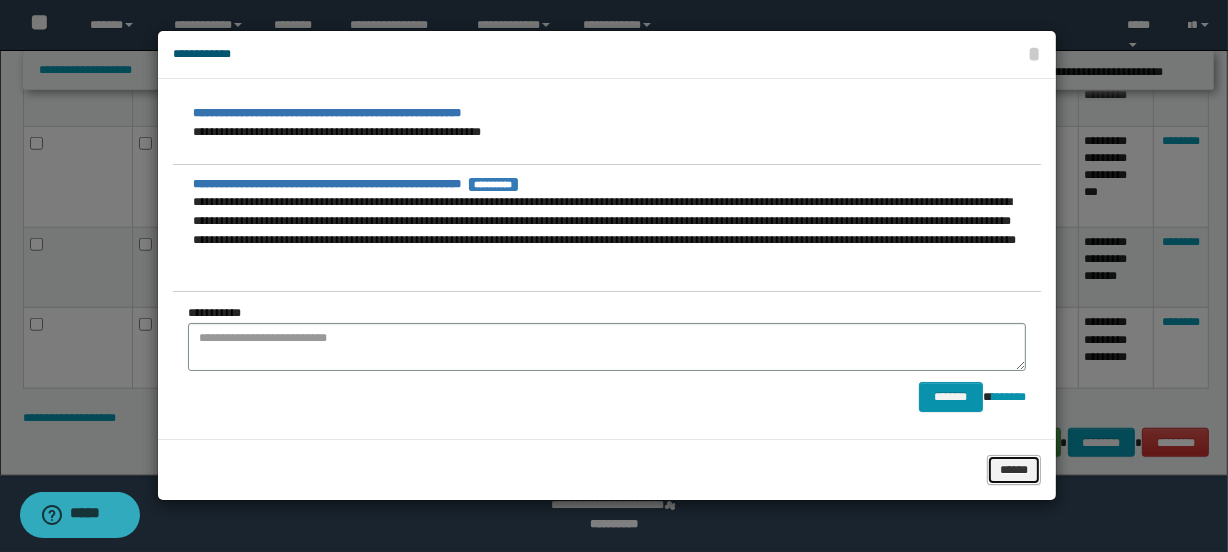 click on "******" at bounding box center (1014, 470) 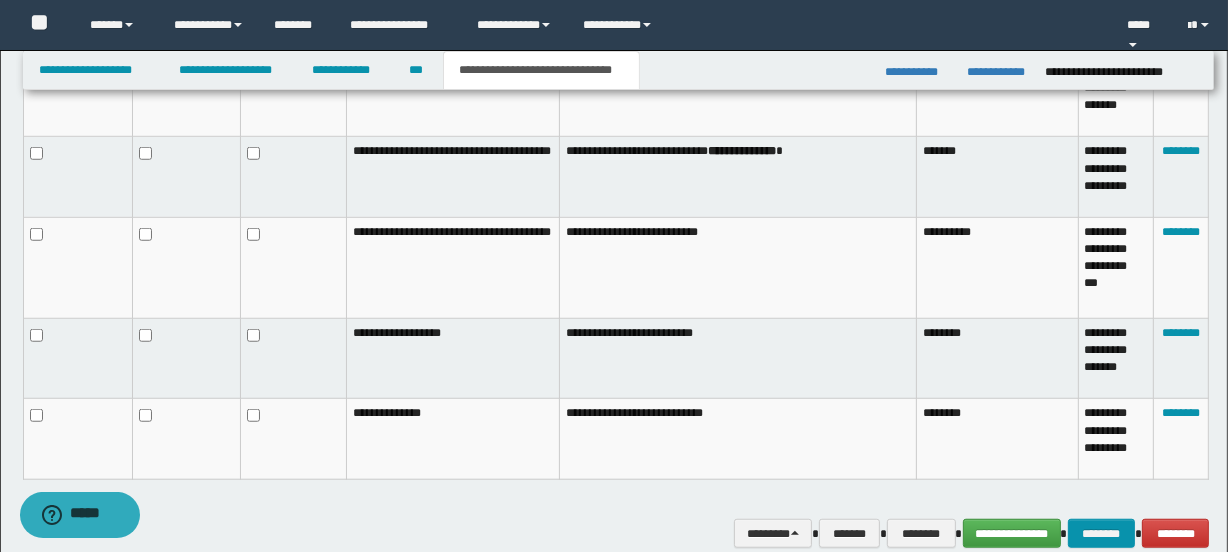 scroll, scrollTop: 1456, scrollLeft: 0, axis: vertical 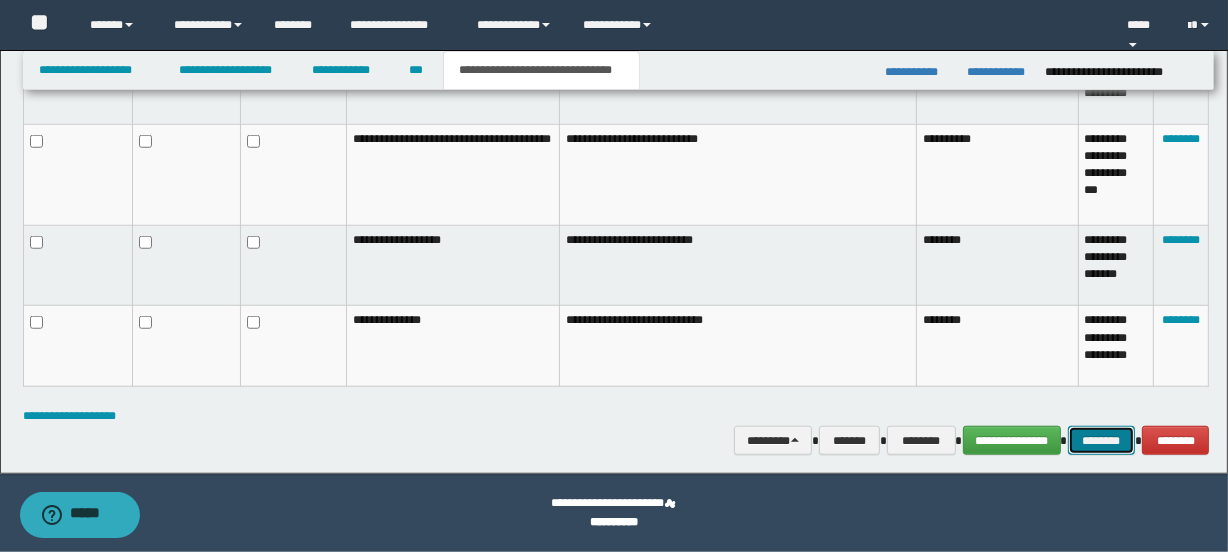 click on "********" at bounding box center (1102, 441) 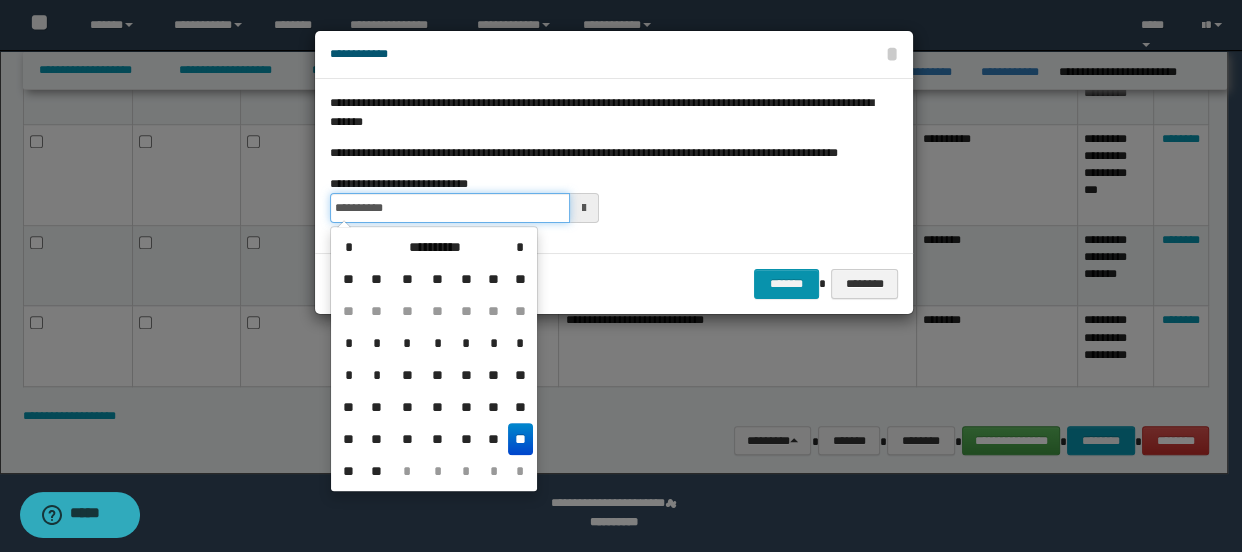 click on "**********" at bounding box center (450, 208) 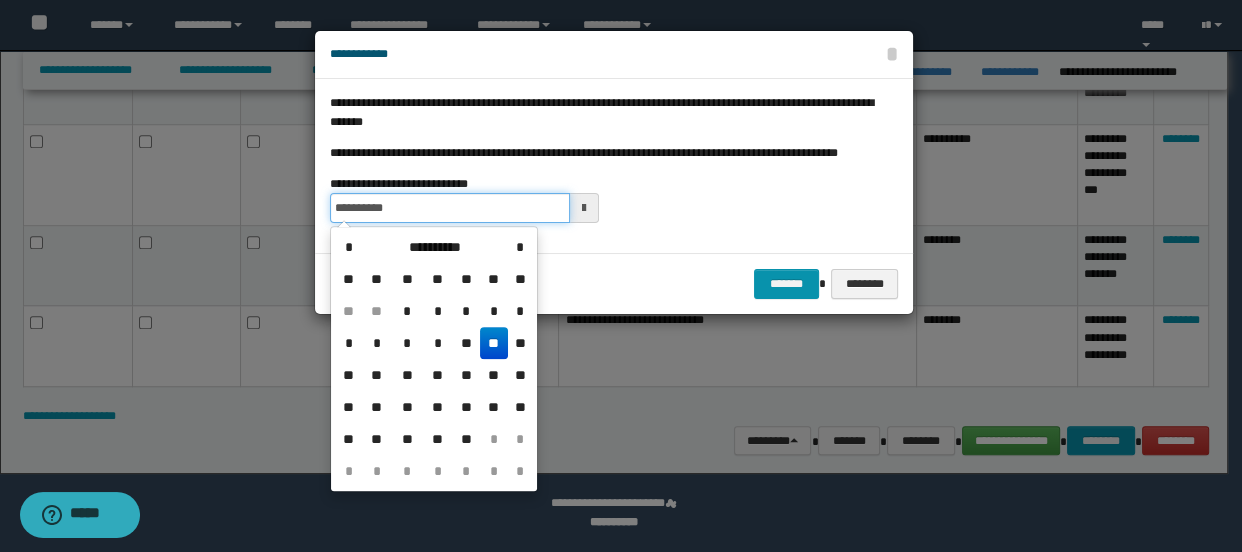 type on "**********" 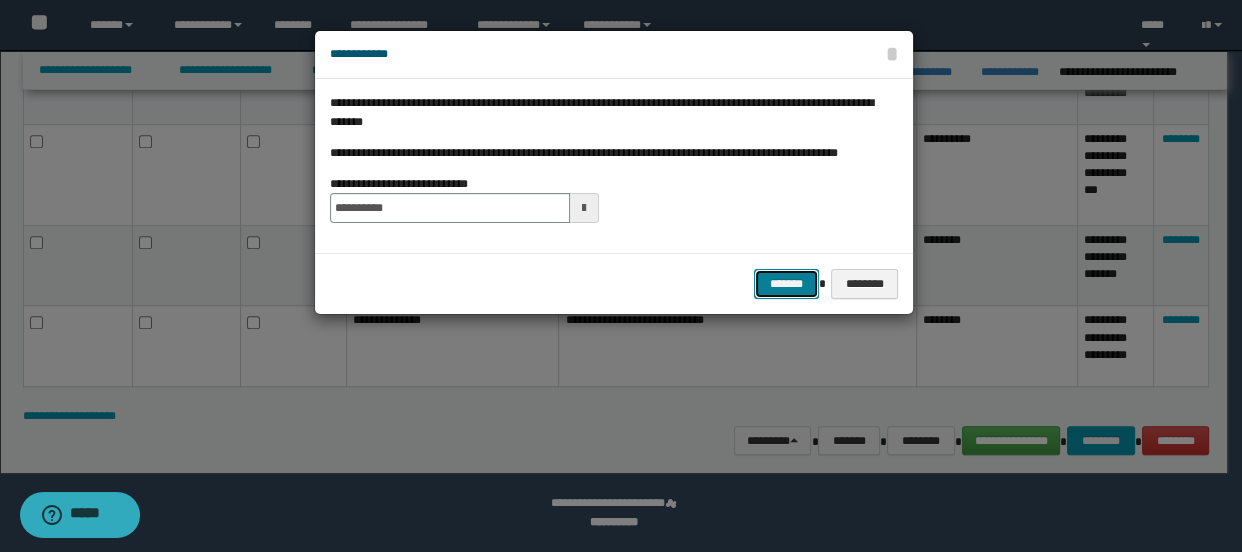 click on "*******" at bounding box center [786, 284] 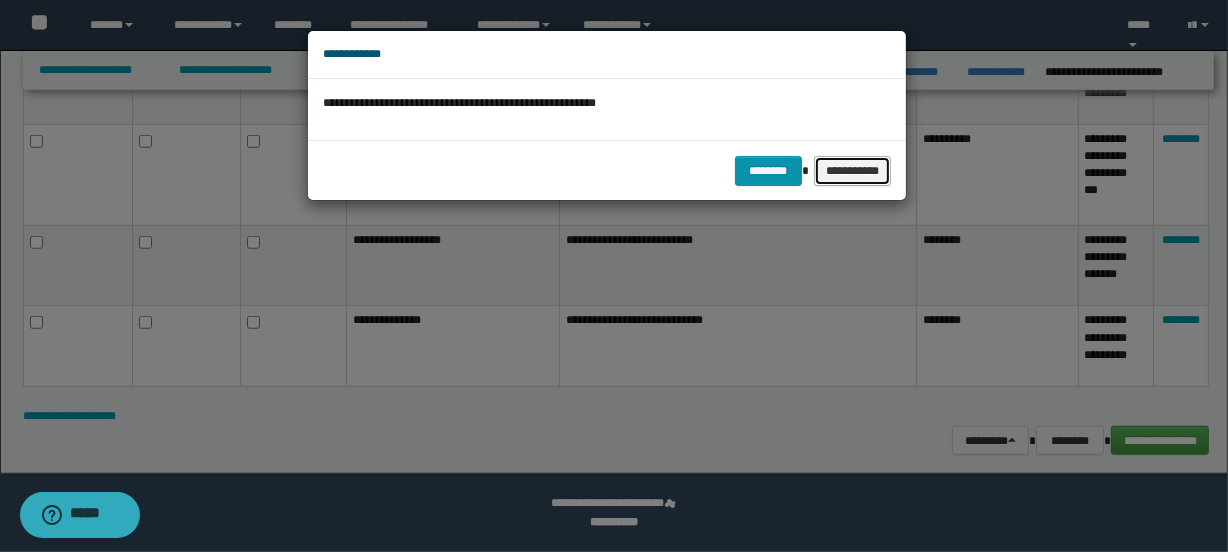 click on "**********" at bounding box center (853, 171) 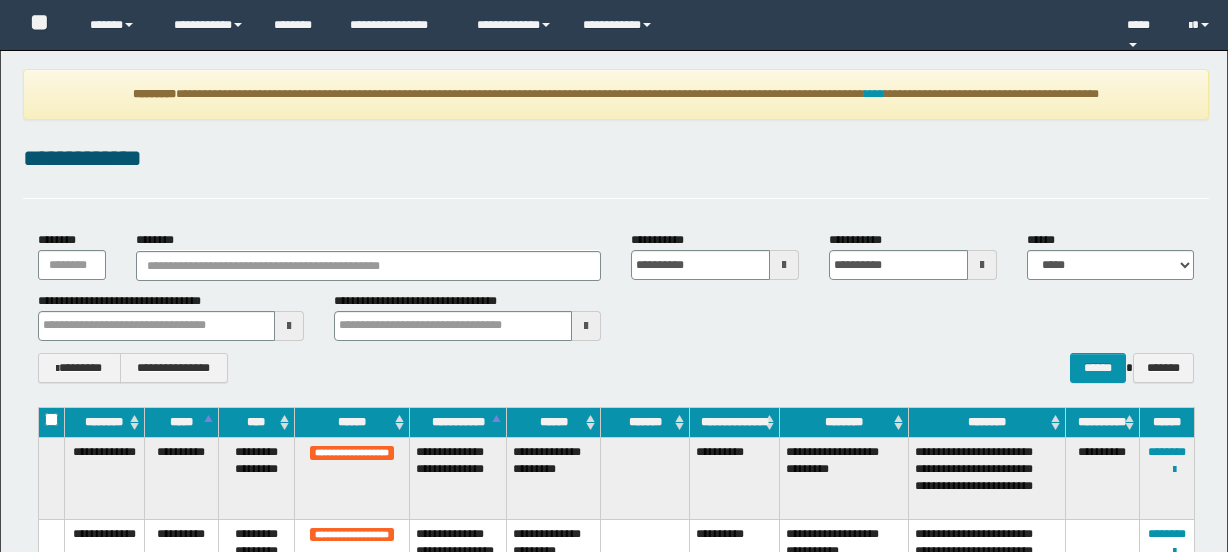 scroll, scrollTop: 0, scrollLeft: 0, axis: both 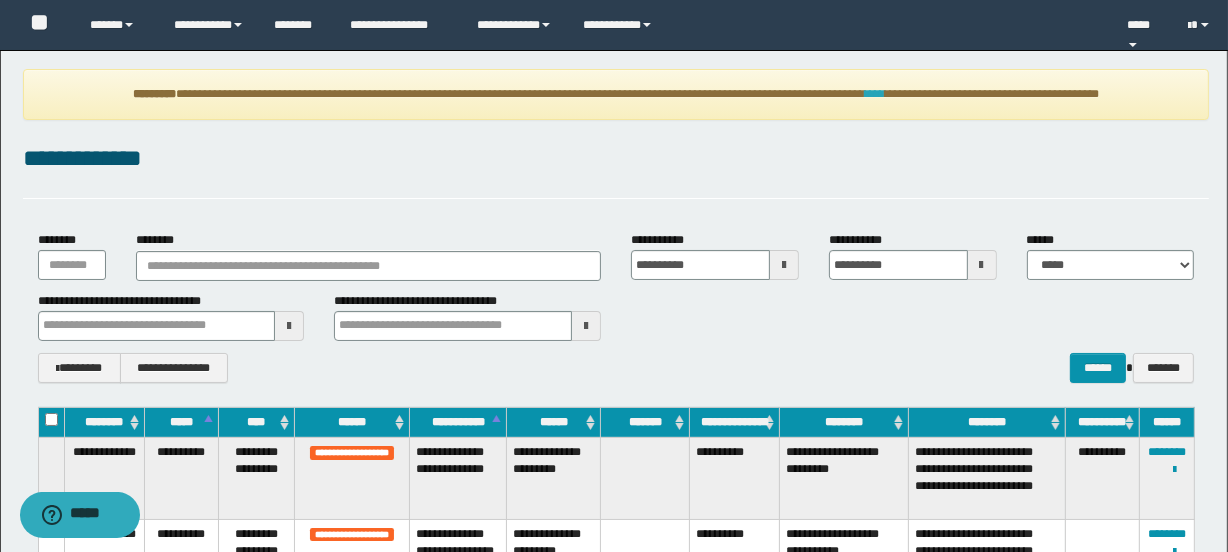 click on "****" at bounding box center [875, 94] 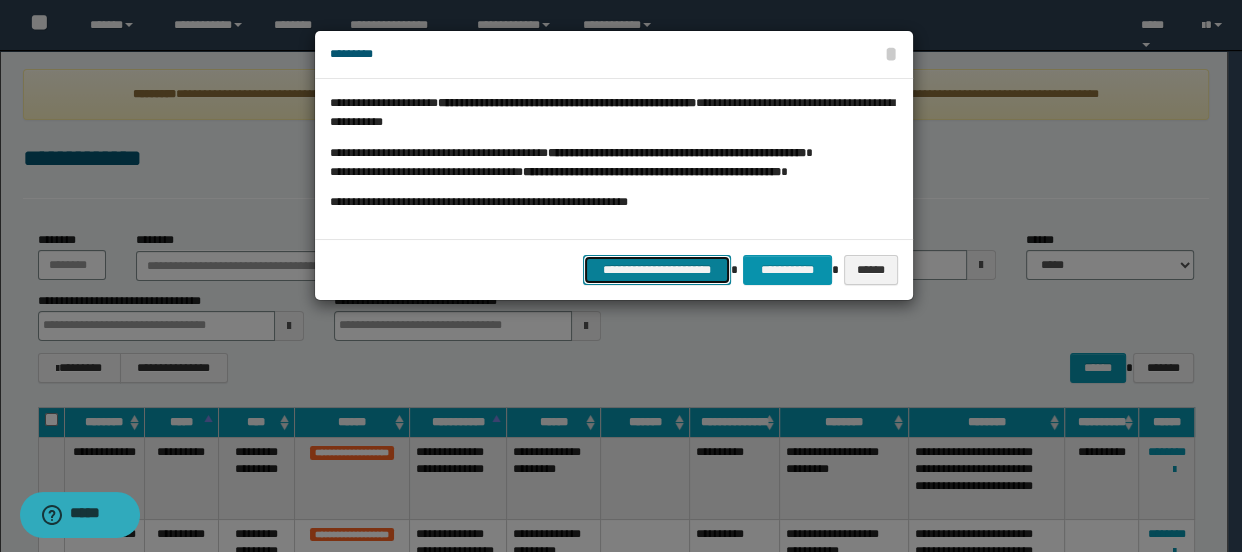 click on "**********" at bounding box center (657, 270) 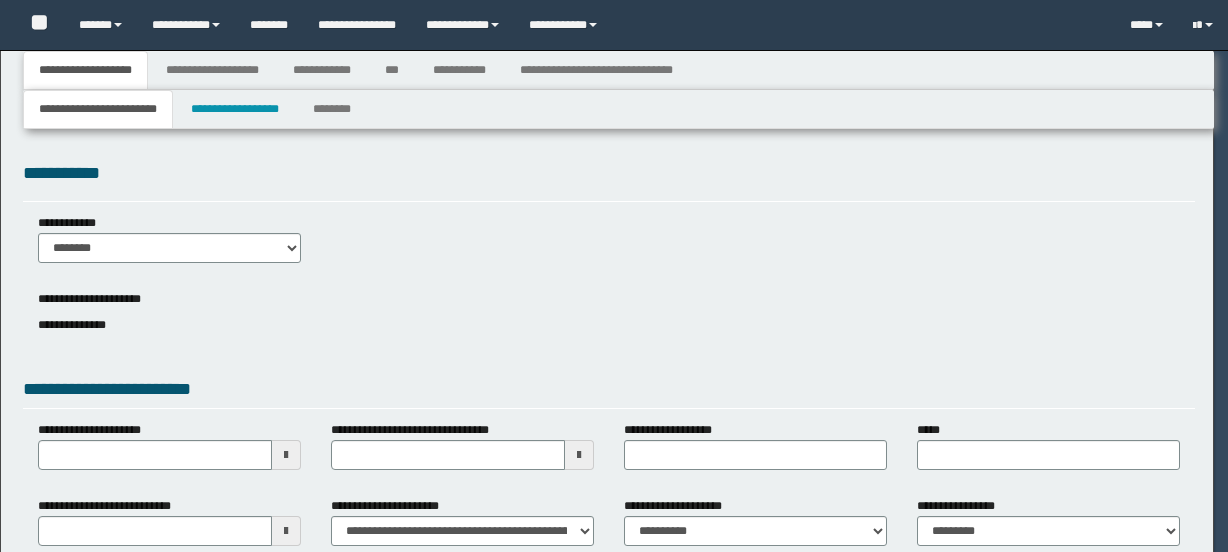 select on "*" 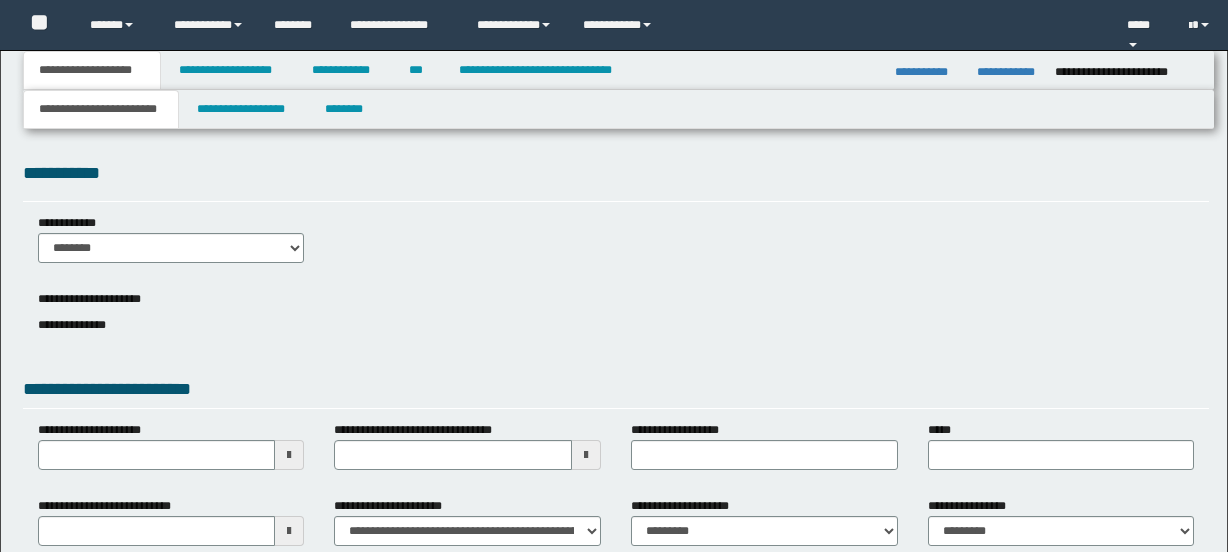 scroll, scrollTop: 0, scrollLeft: 0, axis: both 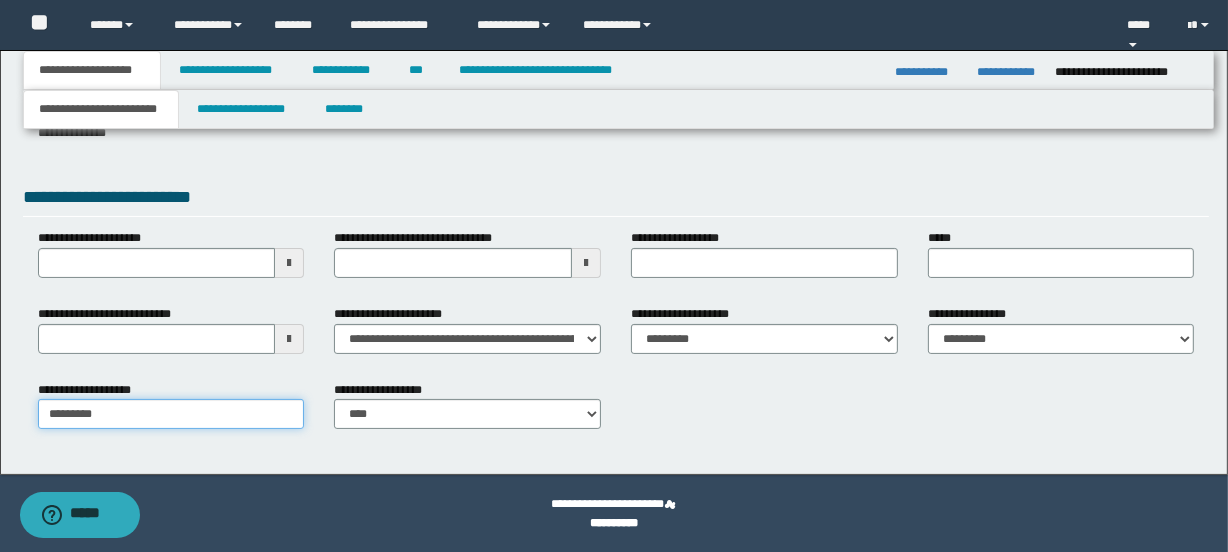 click on "*********" at bounding box center (171, 414) 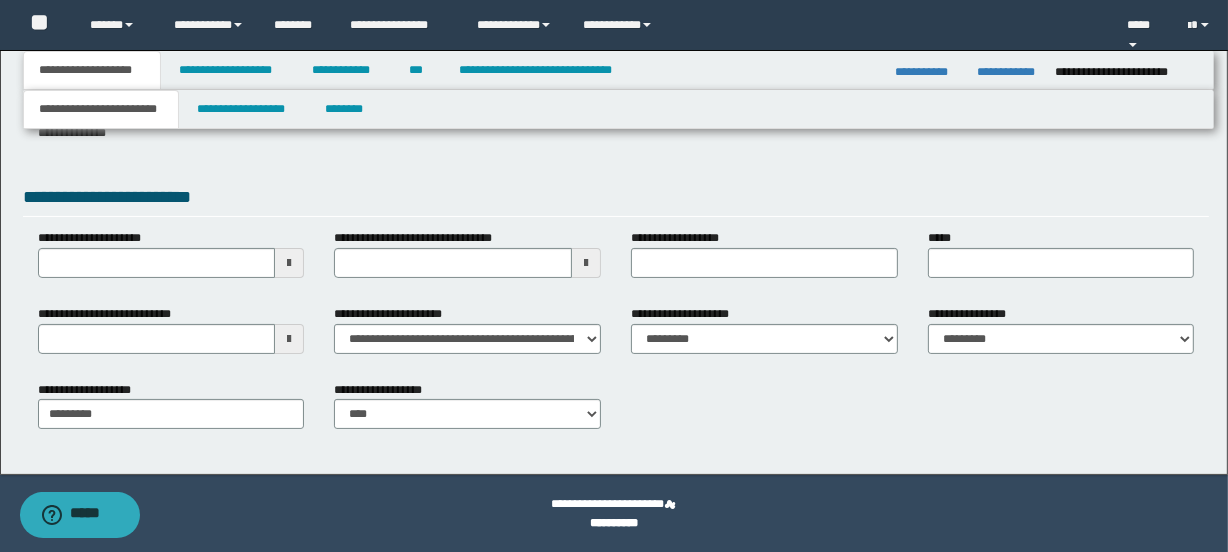 click on "**********" at bounding box center (928, 72) 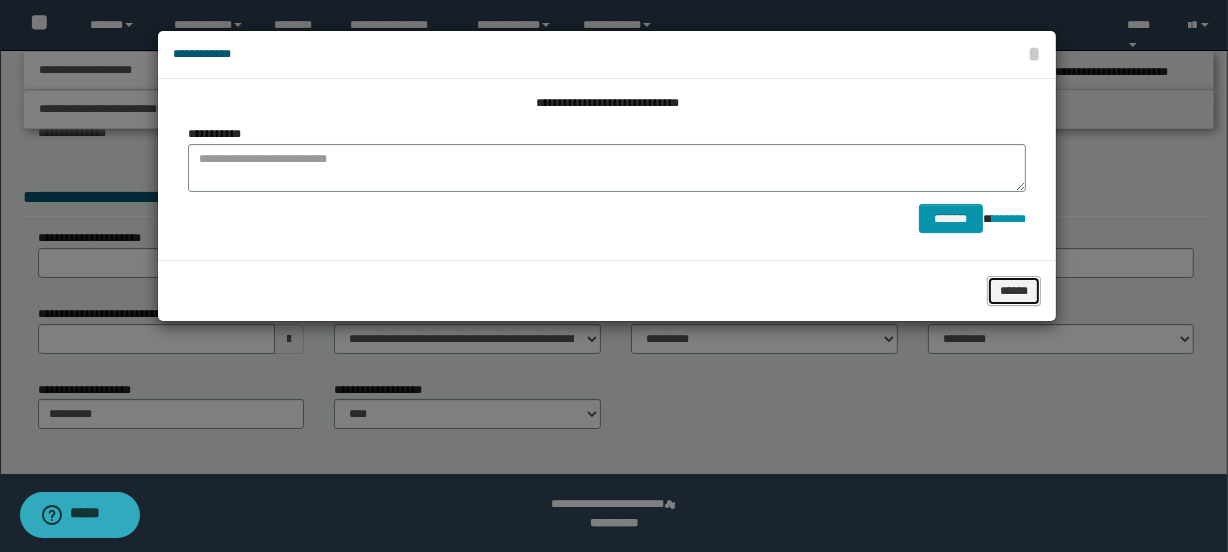 click on "******" at bounding box center [1014, 291] 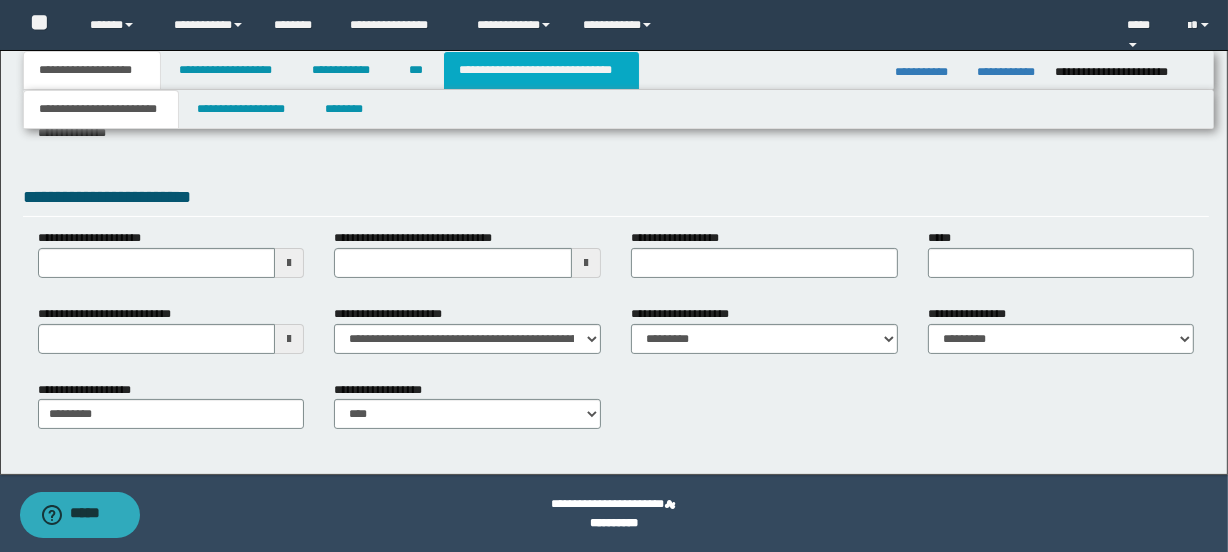 click on "**********" at bounding box center (541, 70) 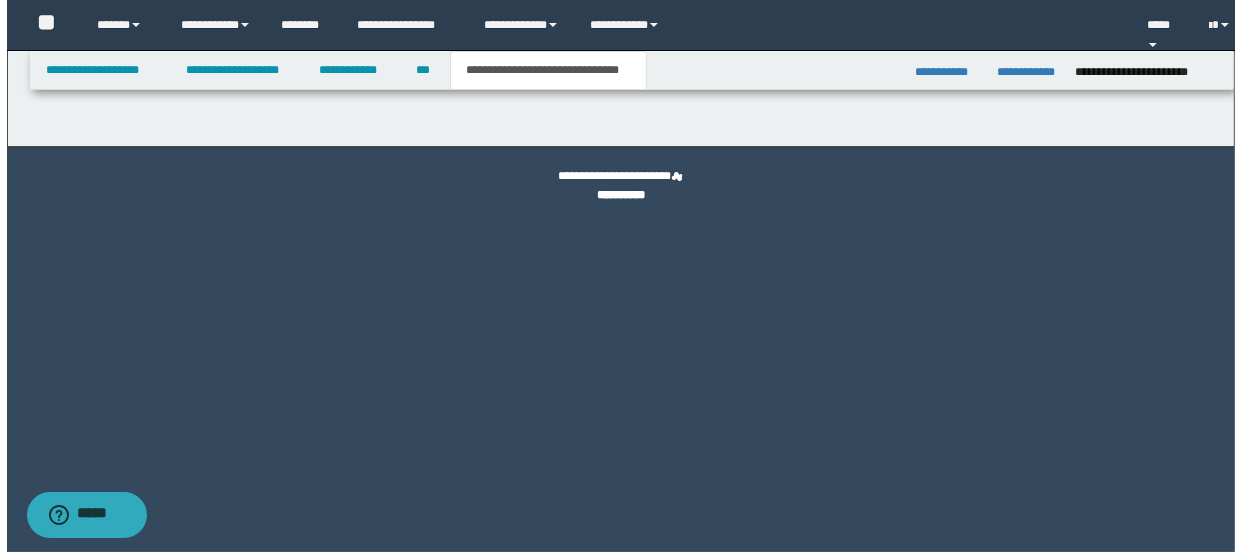 scroll, scrollTop: 0, scrollLeft: 0, axis: both 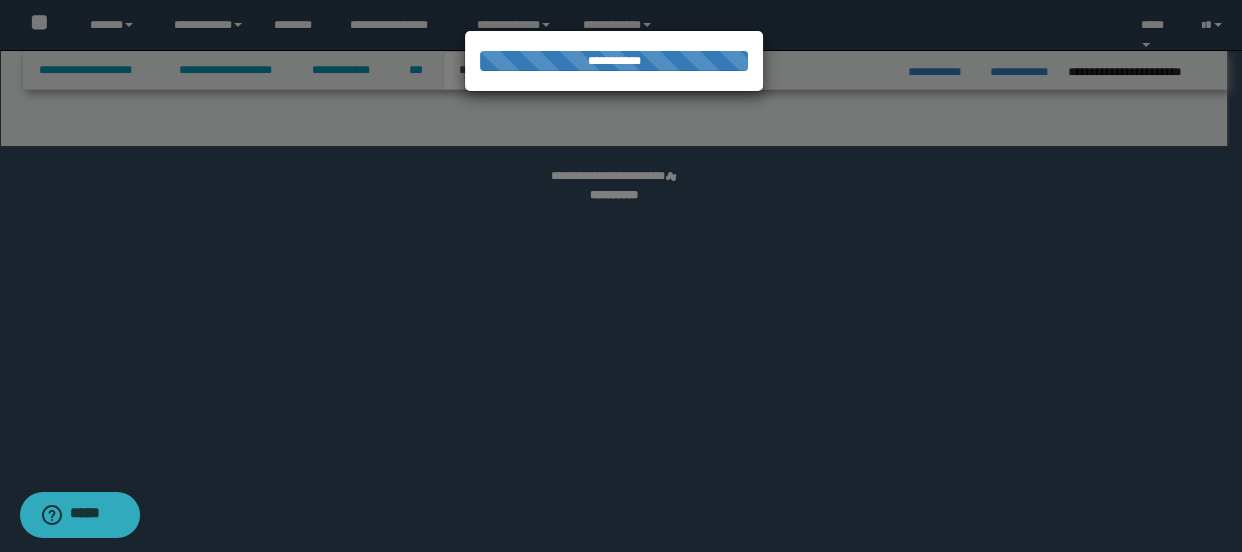 select on "*" 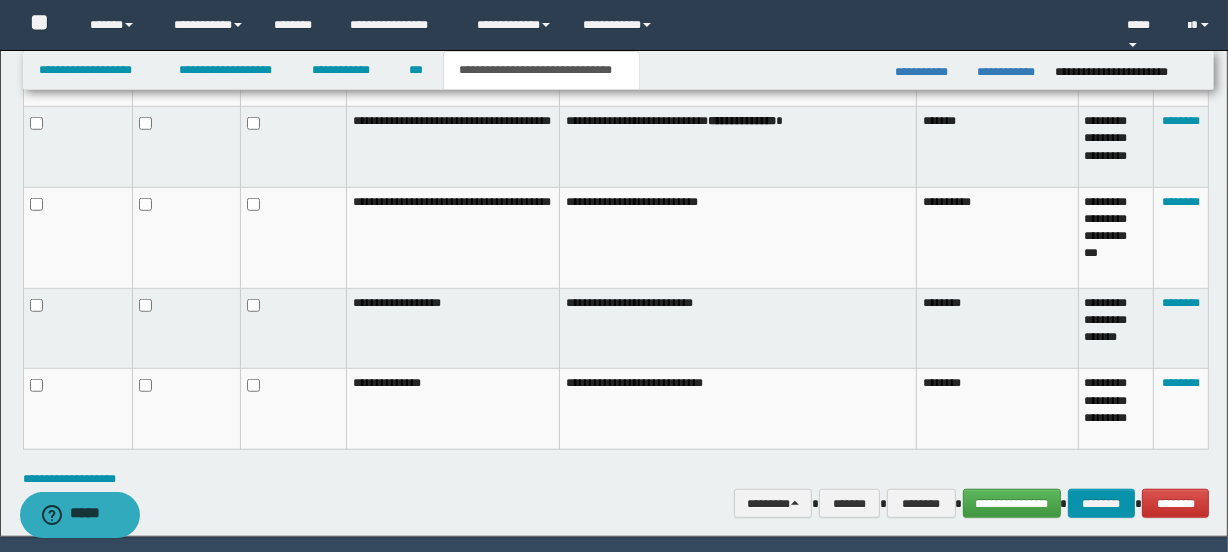 scroll, scrollTop: 1426, scrollLeft: 0, axis: vertical 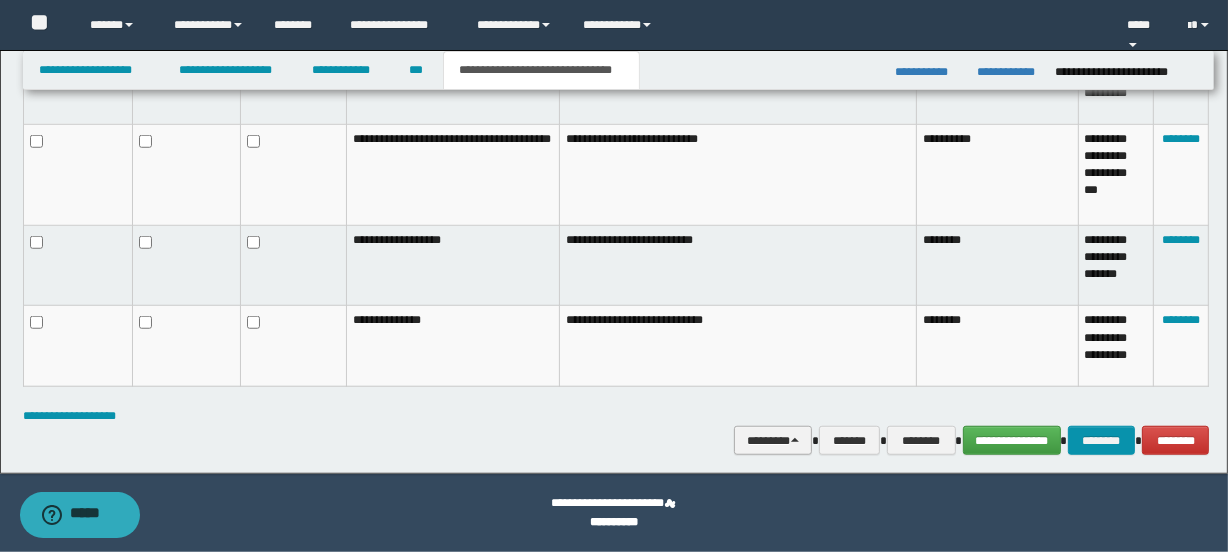 click on "********" at bounding box center [772, 441] 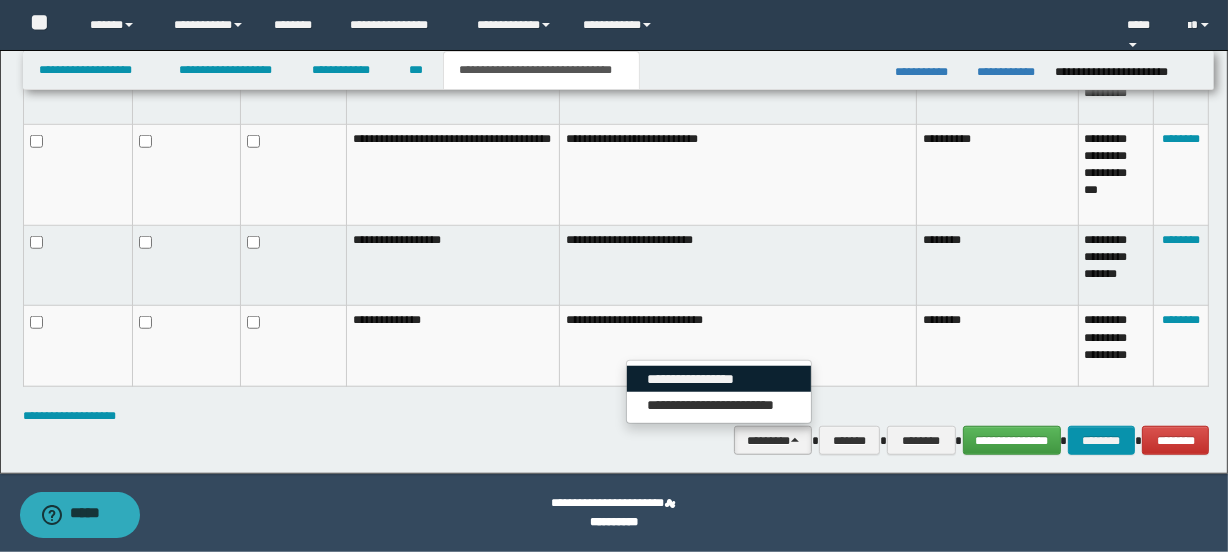 click on "**********" at bounding box center (719, 379) 